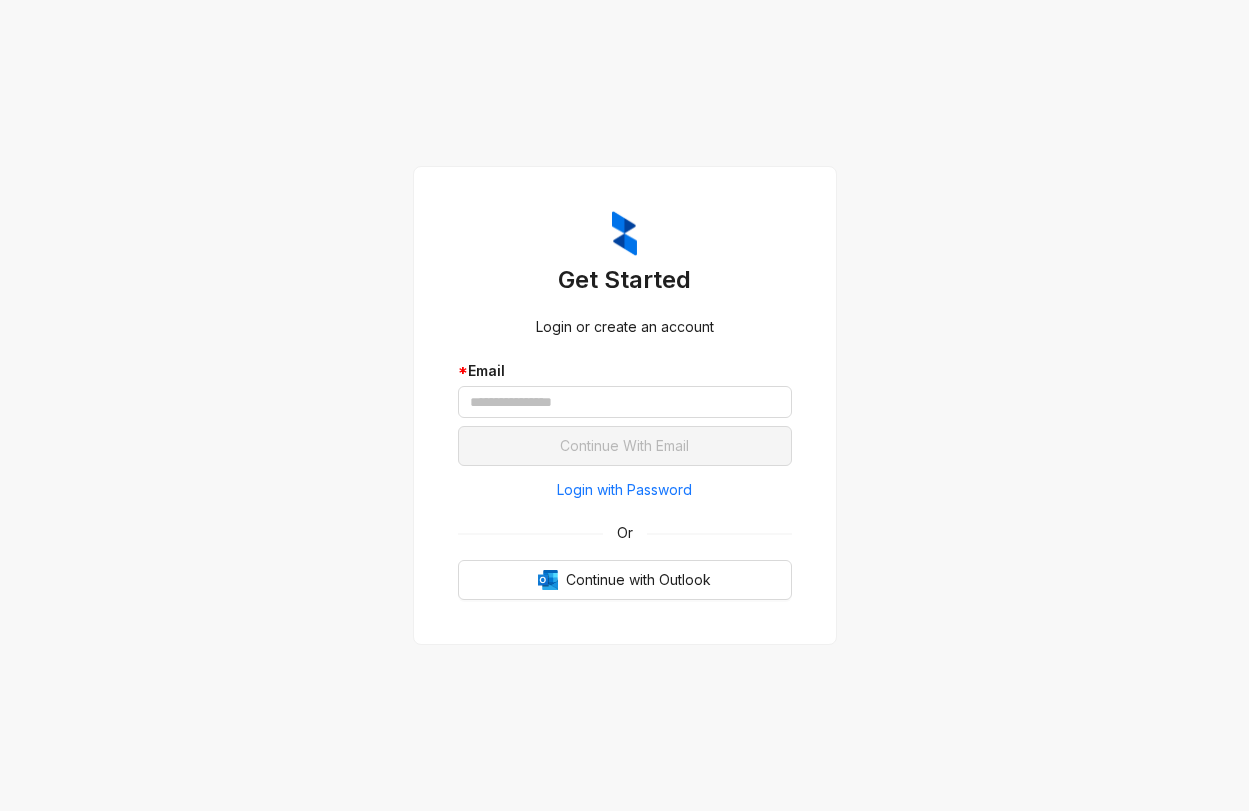 scroll, scrollTop: 0, scrollLeft: 0, axis: both 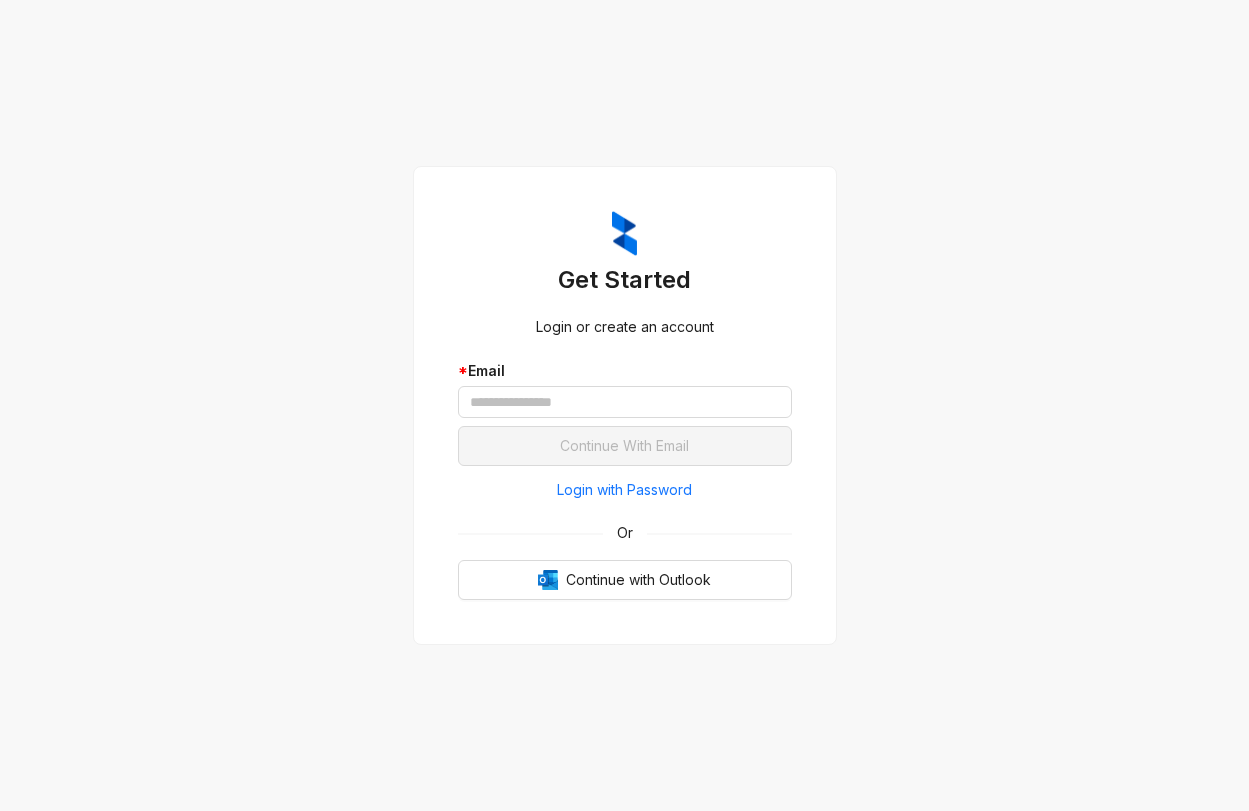 click on "Get Started Login or create an account *  Email Continue With Email Login with Password Or Continue with Outlook" at bounding box center (624, 405) 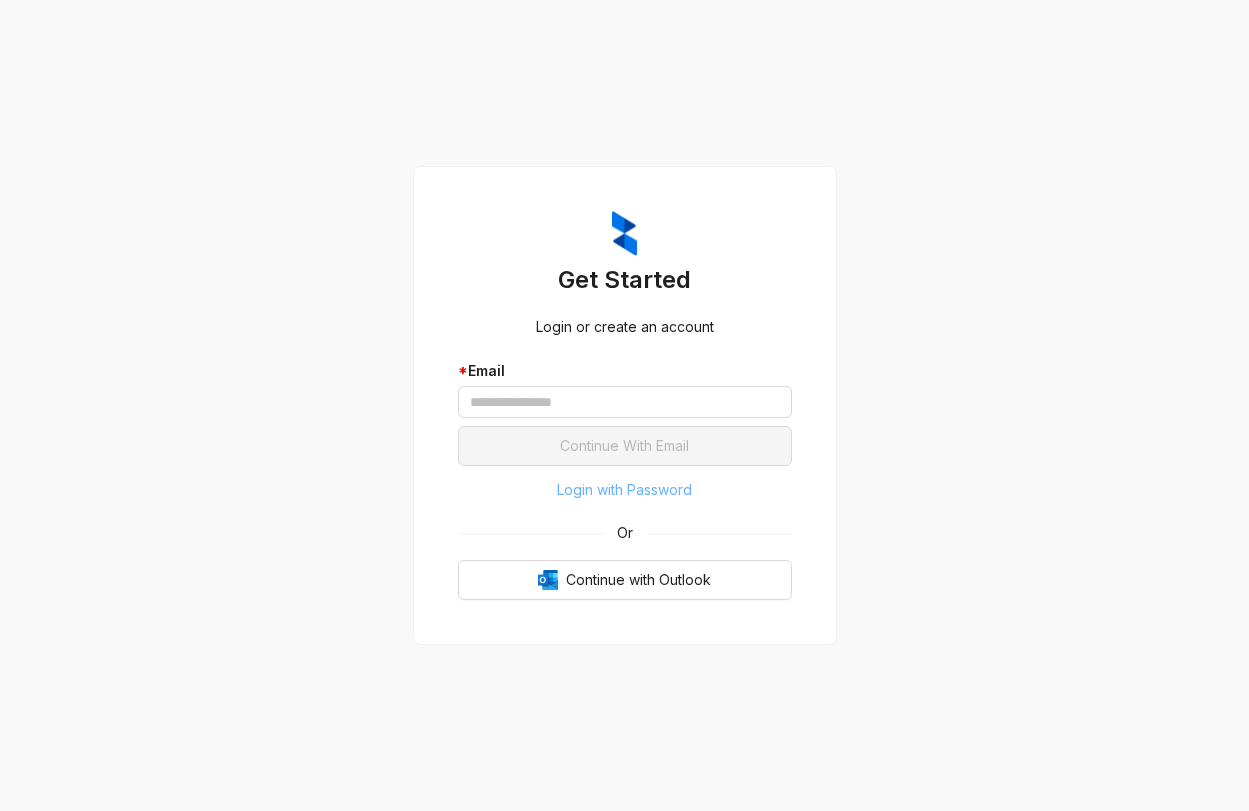 click on "Login with Password" at bounding box center (624, 490) 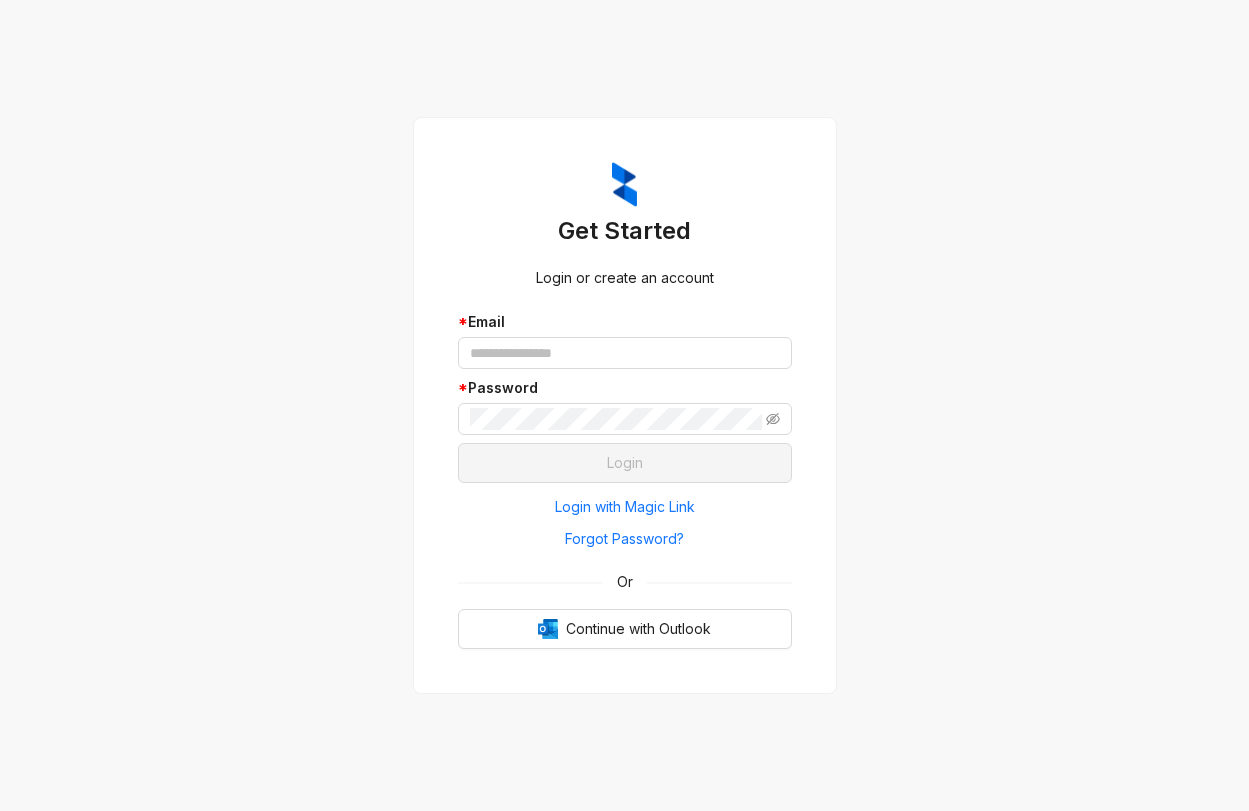 click on "Get Started Login or create an account *  Email *  Password Login Login with Magic Link Forgot Password? Or Continue with Outlook" at bounding box center [624, 405] 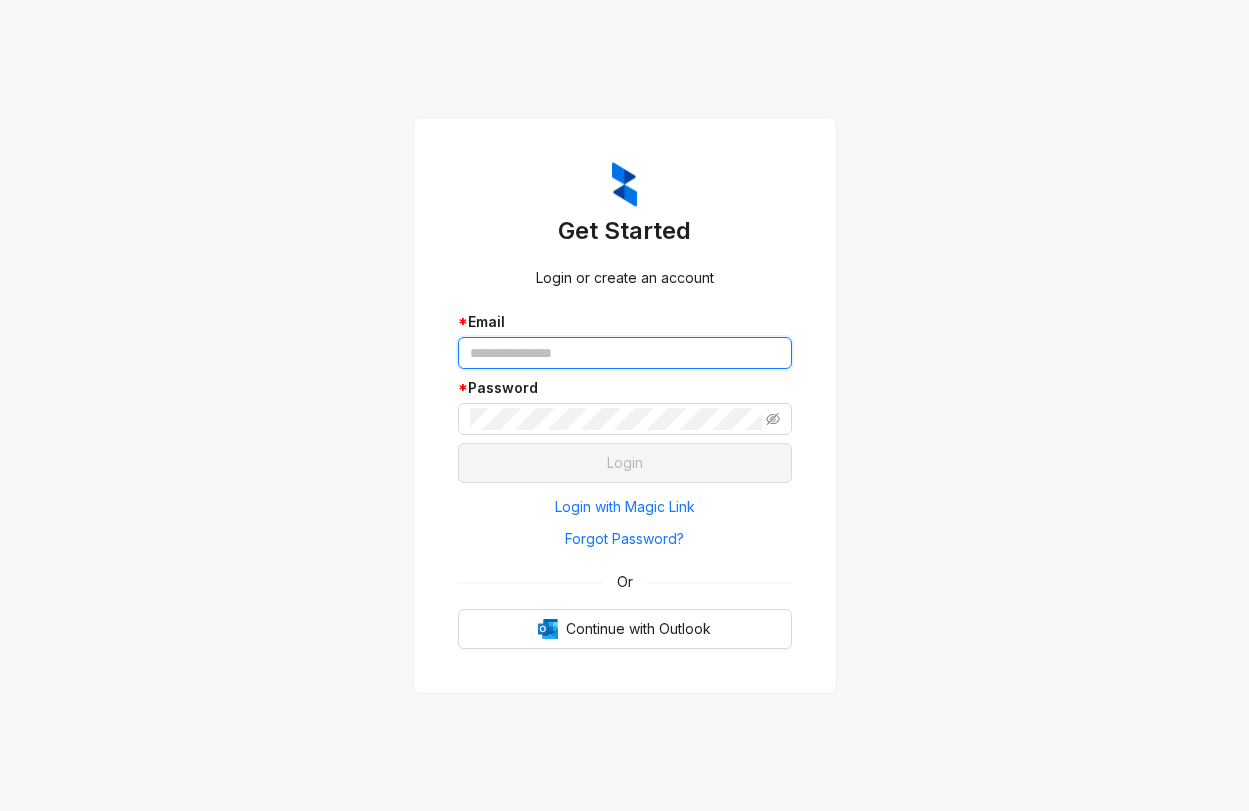 click at bounding box center [625, 353] 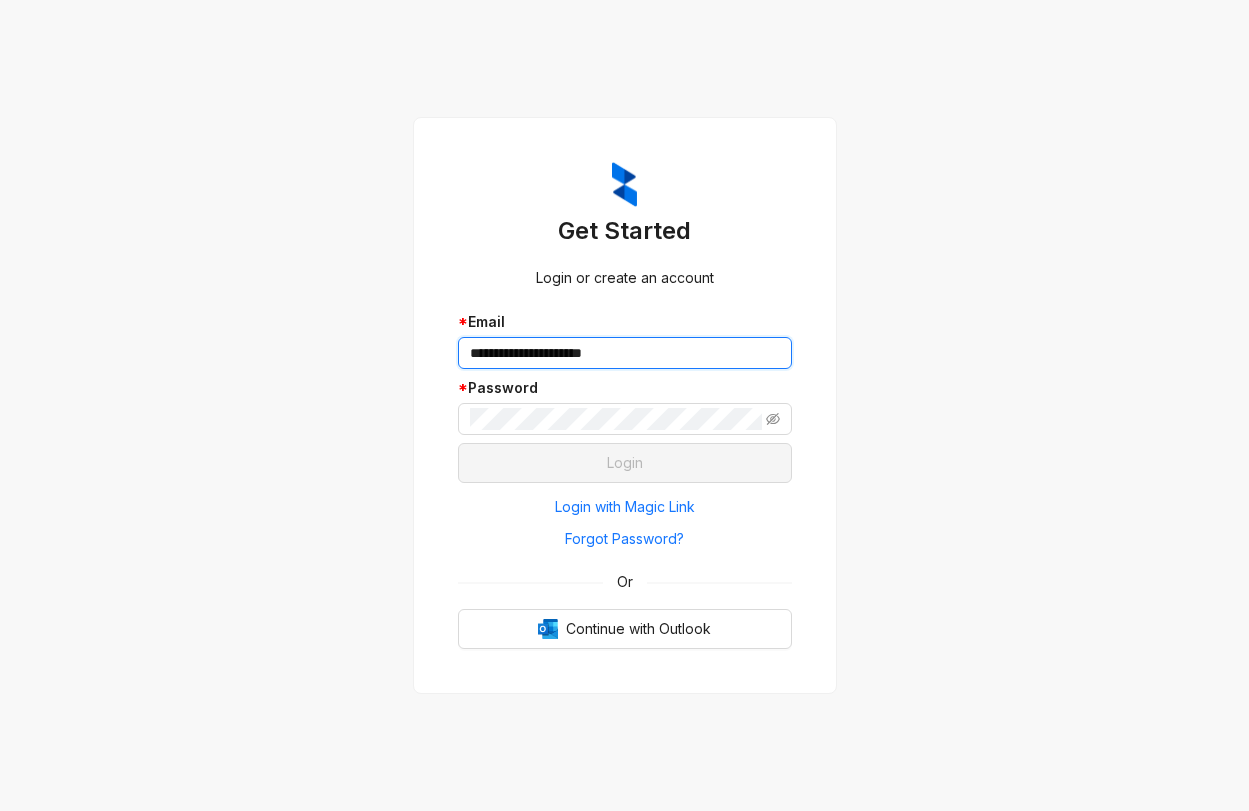 type on "**********" 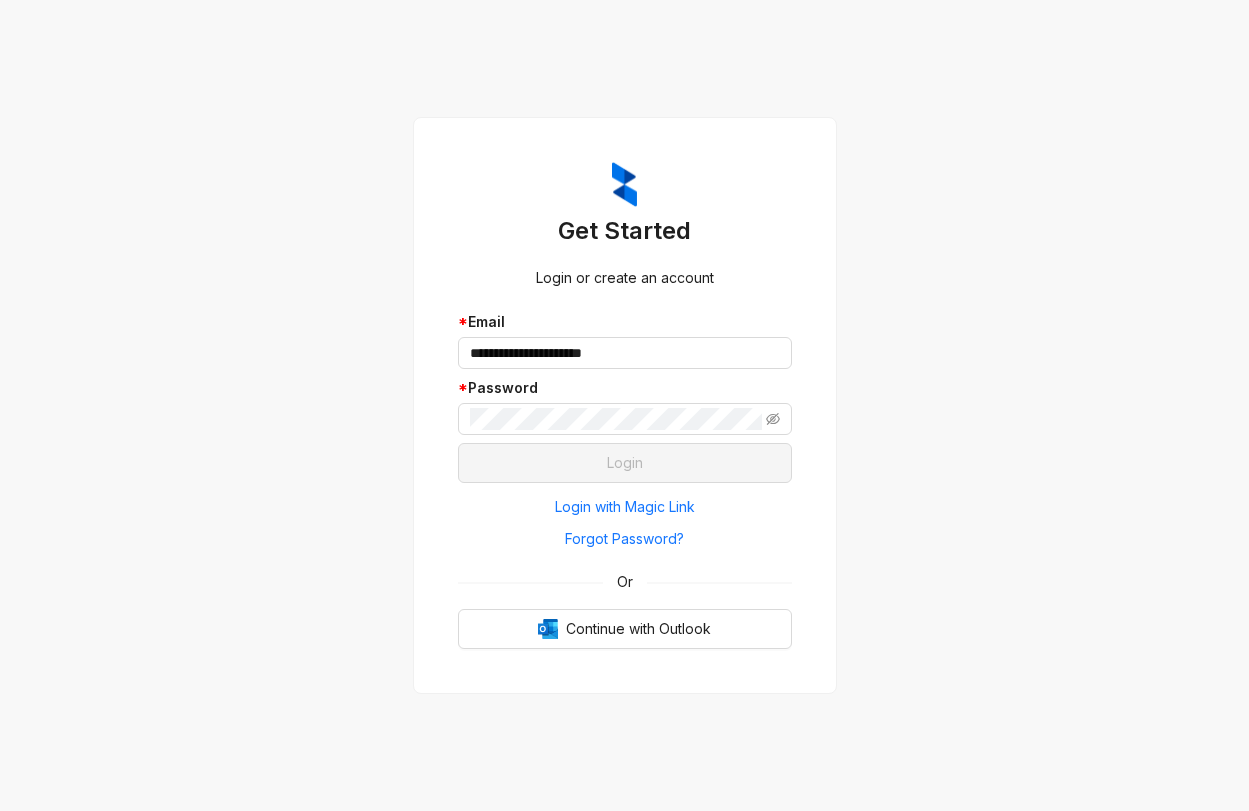 click on "**********" at bounding box center [624, 405] 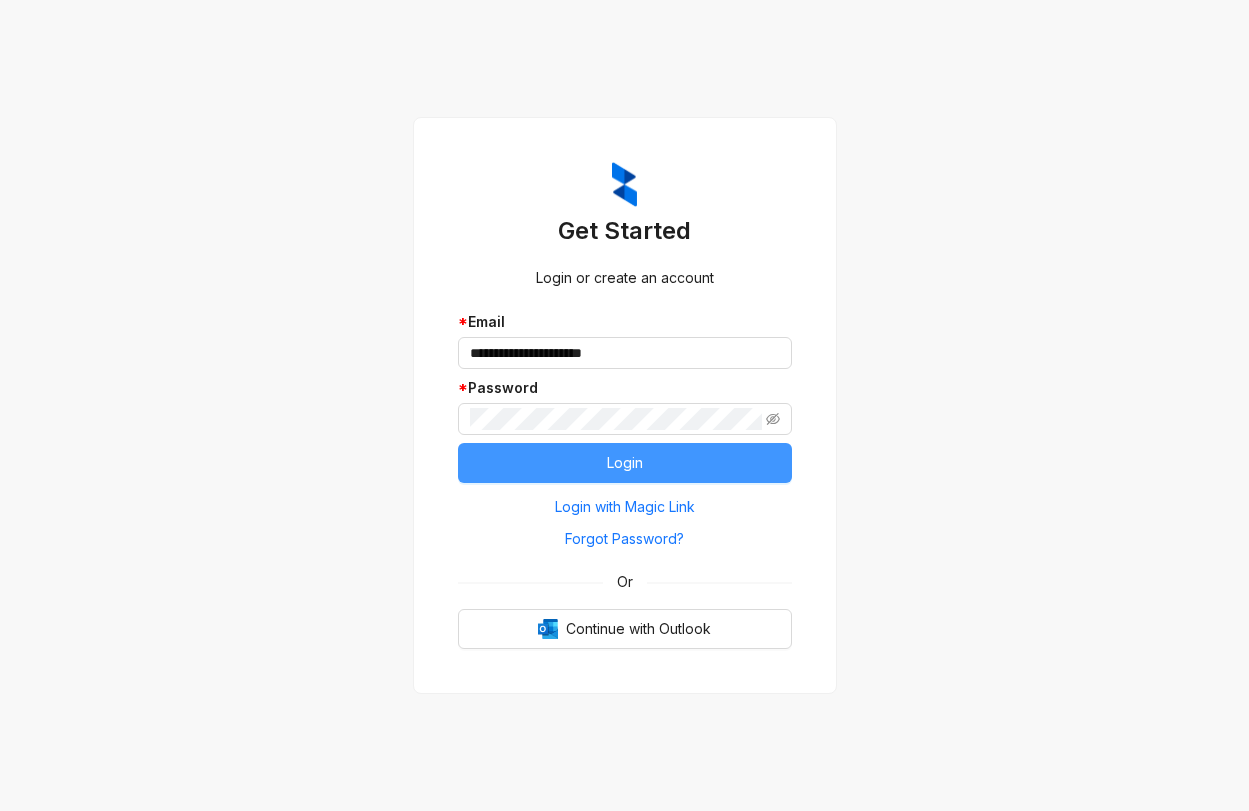 click on "Login" at bounding box center (625, 463) 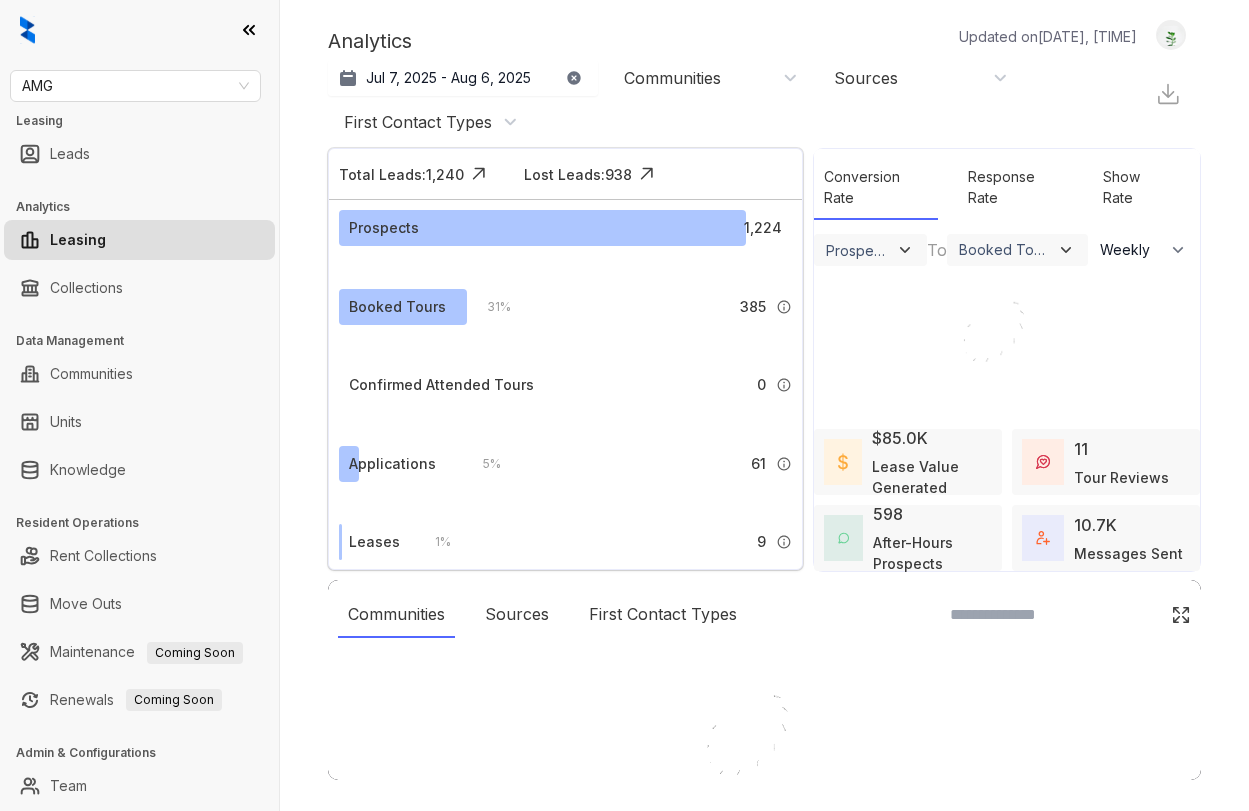 select on "******" 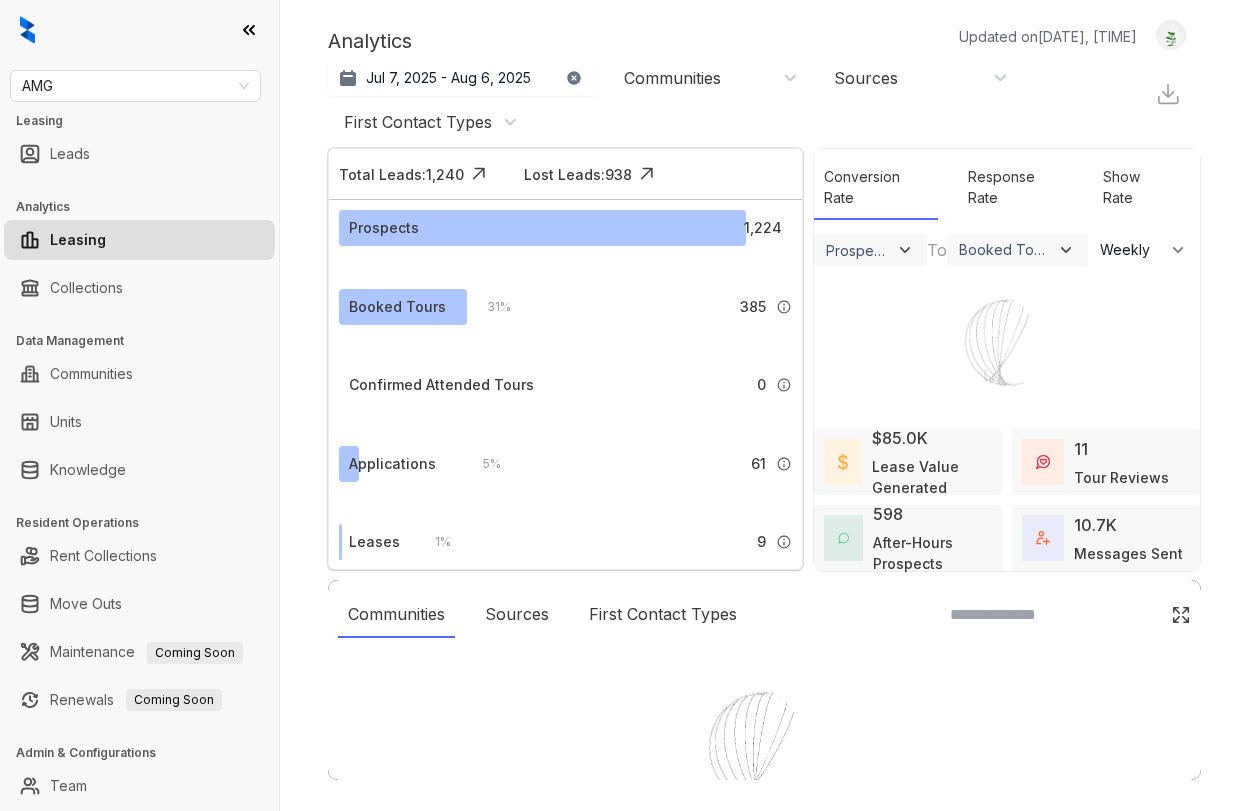scroll, scrollTop: 0, scrollLeft: 0, axis: both 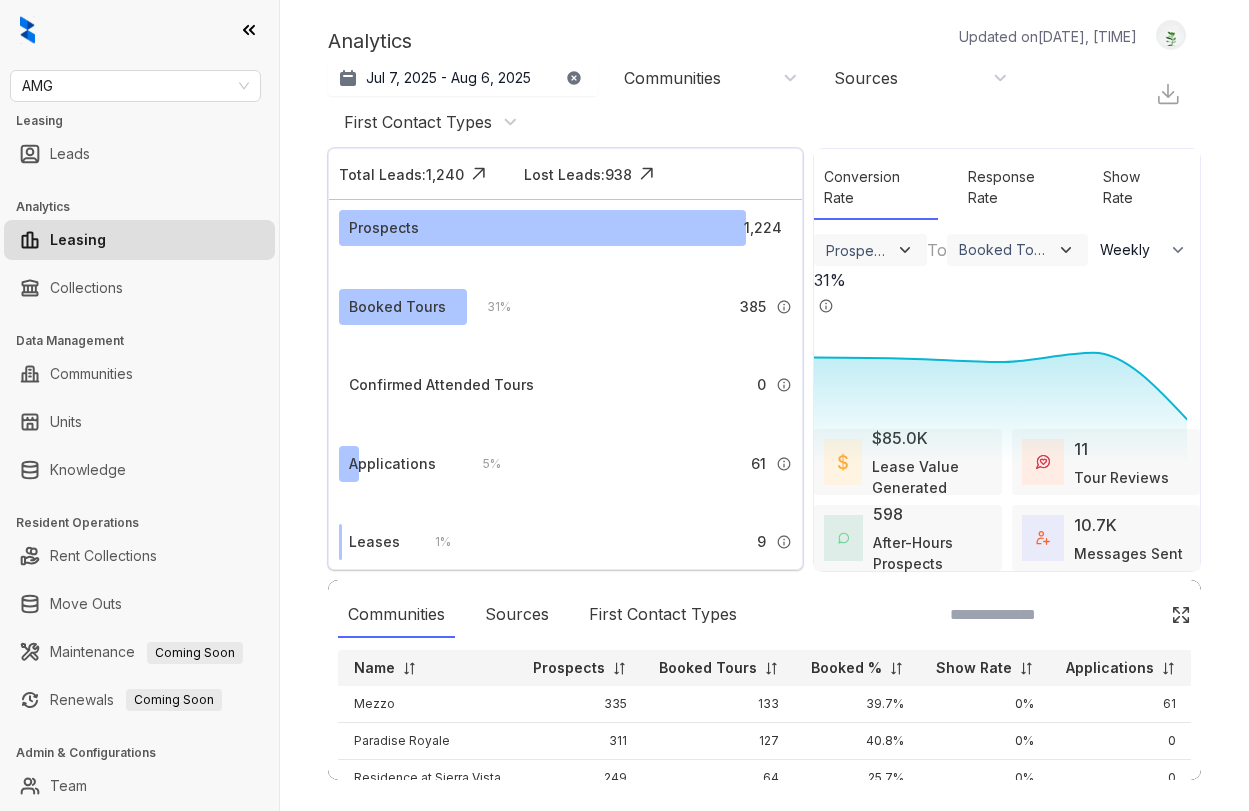 click on "Analytics Updated on  [DATE], [TIME] [DATE] -
[DATE] Today Last 7 days Last 30 days Month to date Year to date Communities Sources First Contact Types Logout Total Leads:  1,240   A lead is defined as anyone who has been contacted by [NAME] . Lost Leads:  938   Lost leads are leads with which [NAME] is no longer engaging. This does not necessarily mean that the lead is lost for the community. For example, a lead labeled as lost by [NAME] because they have already self-booked a tour. Prospects 1,224 A prospect is any lead that is not labeled as ‘Not a Prospect’ or ‘Already Handled.’ Those labels exclude spam, current residents, vendors, duplicates, and those who have already booked, applied, or leased. Booked Tours 31 % 385 Tours booked by [NAME] . Confirmed Attended Tours 0 Tours booked by [NAME] where attendance was confirmed by the lead. Applications 5 % 61 Applications submitted by leads who [NAME] engaged with. Leases 1 % 9 Conversion Rate Response Rate To %" at bounding box center (764, 405) 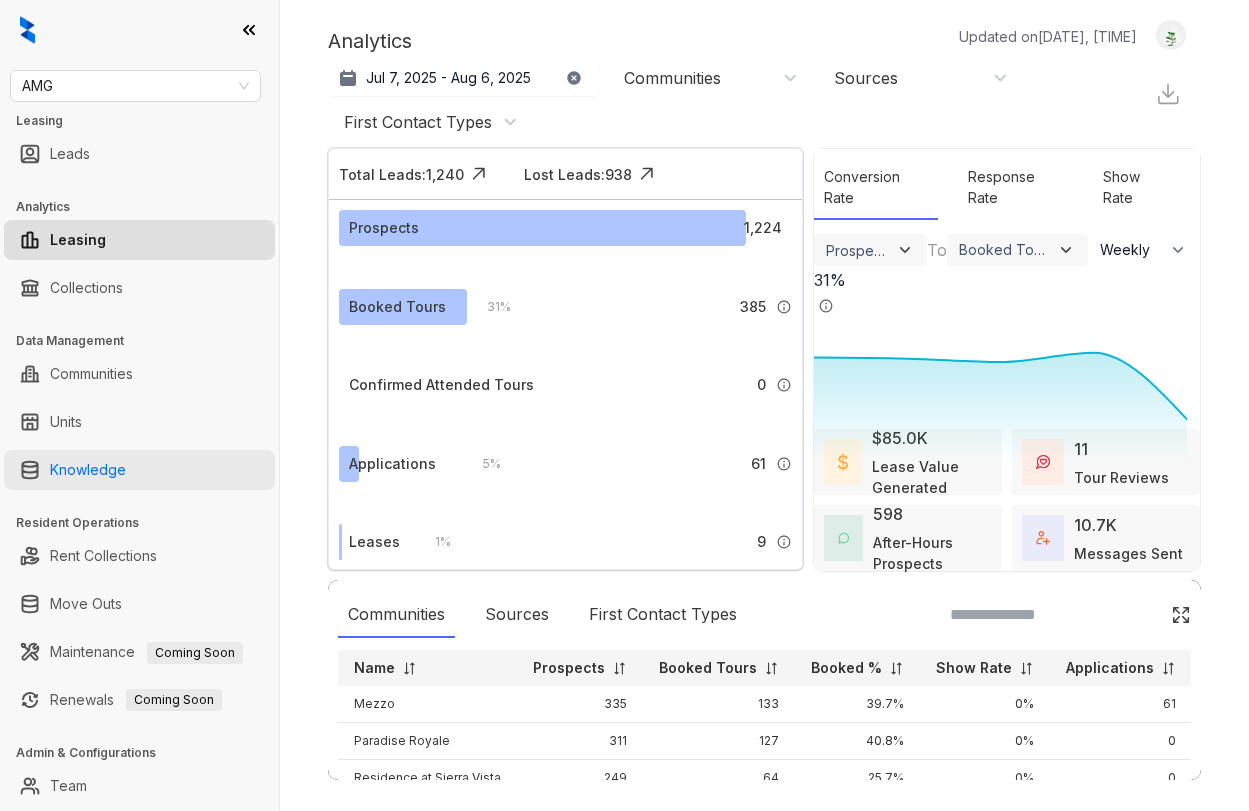 click on "Knowledge" at bounding box center (88, 470) 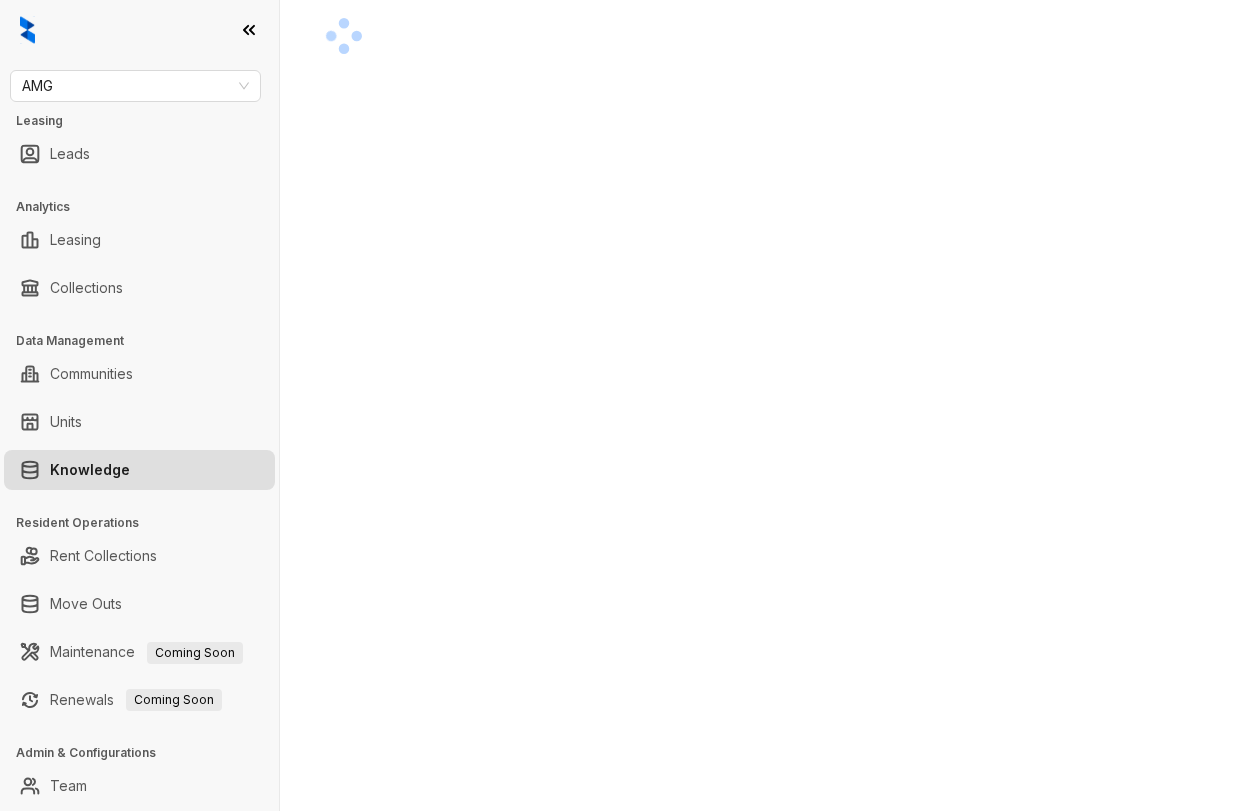 click at bounding box center (764, 36) 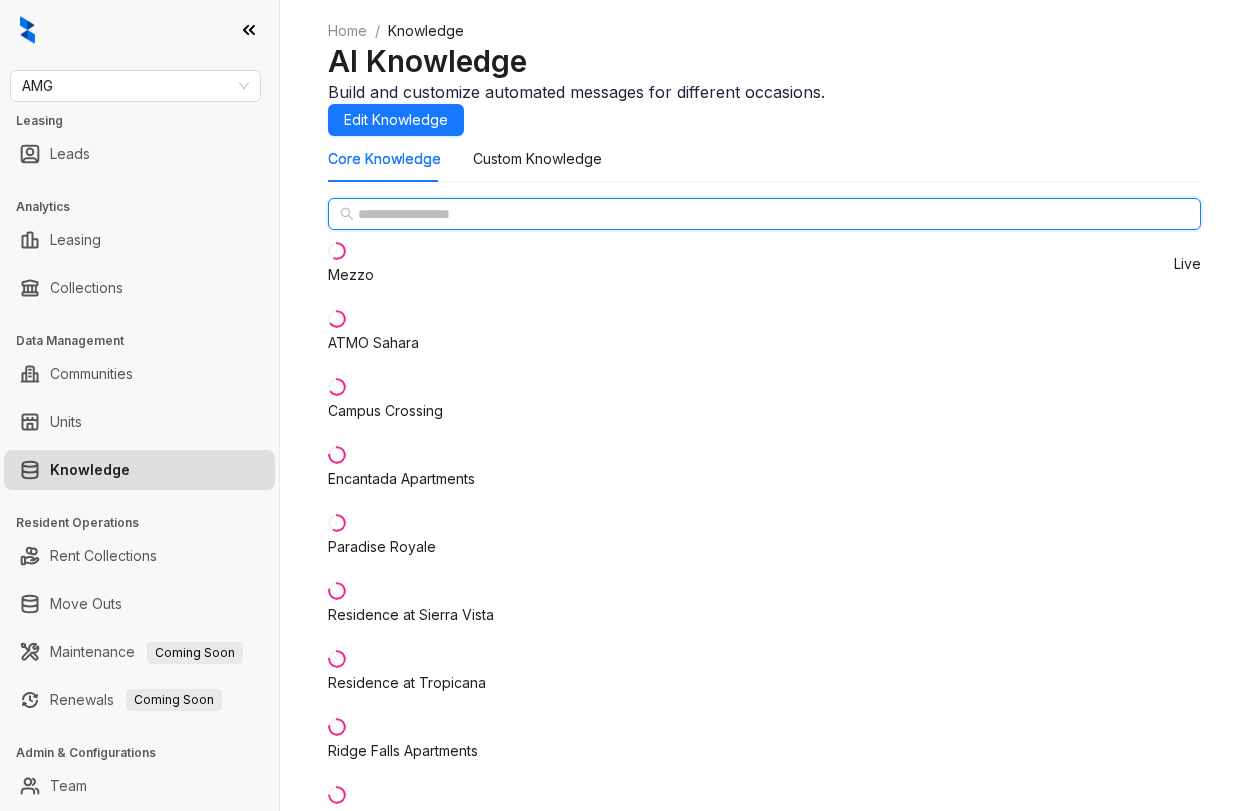 click at bounding box center [765, 214] 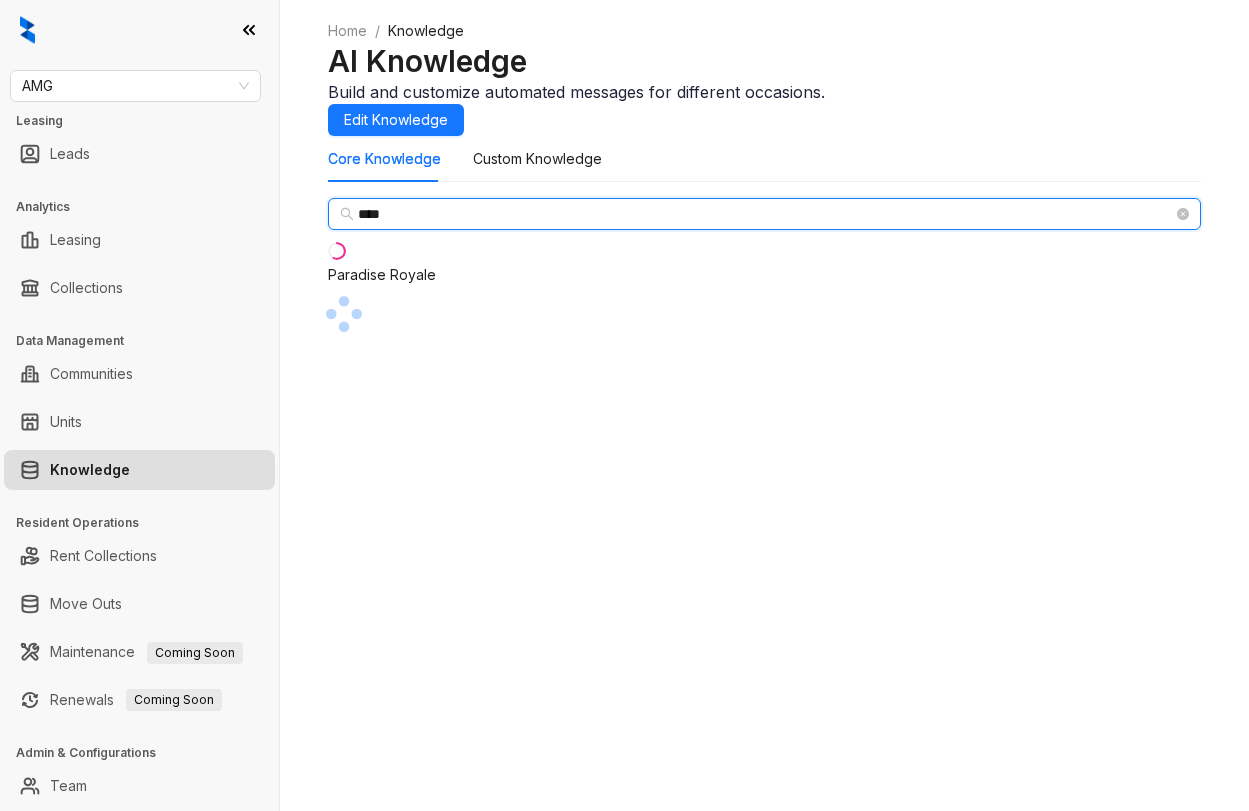 type on "****" 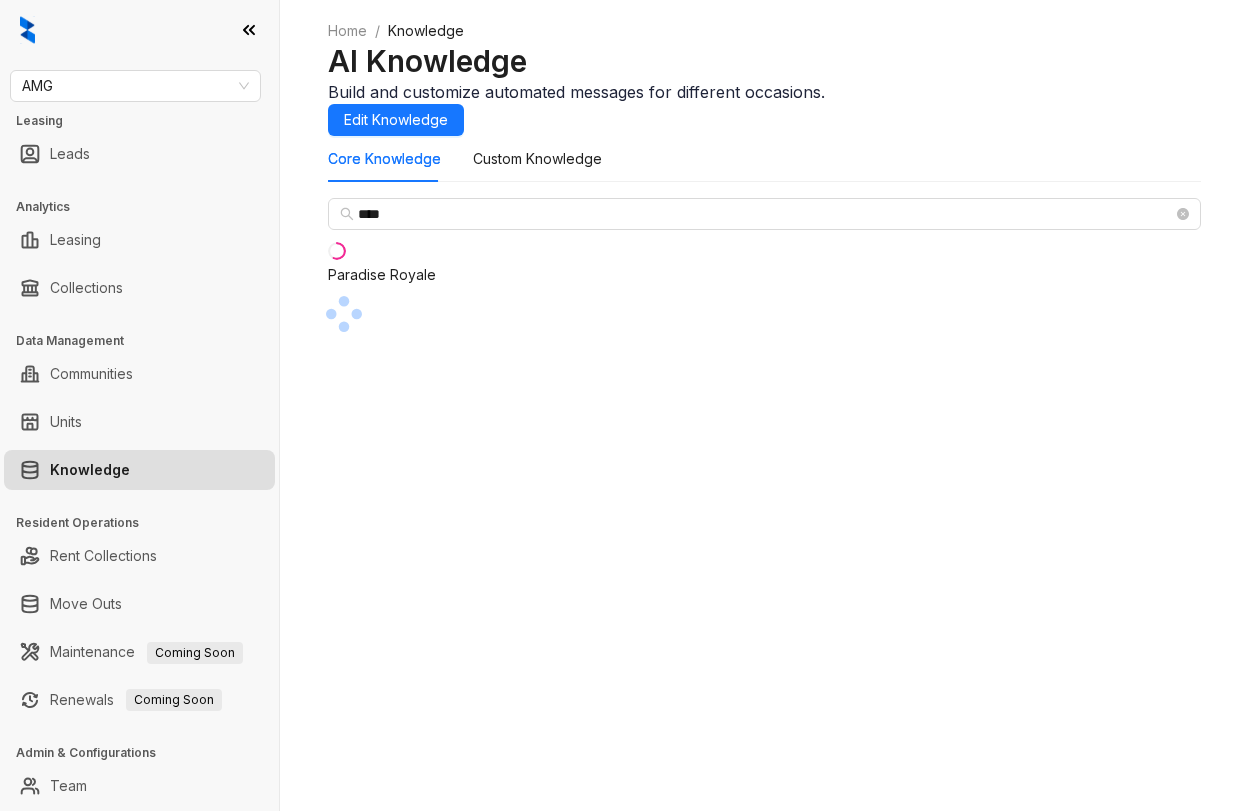 click on "Paradise Royale" at bounding box center [382, 275] 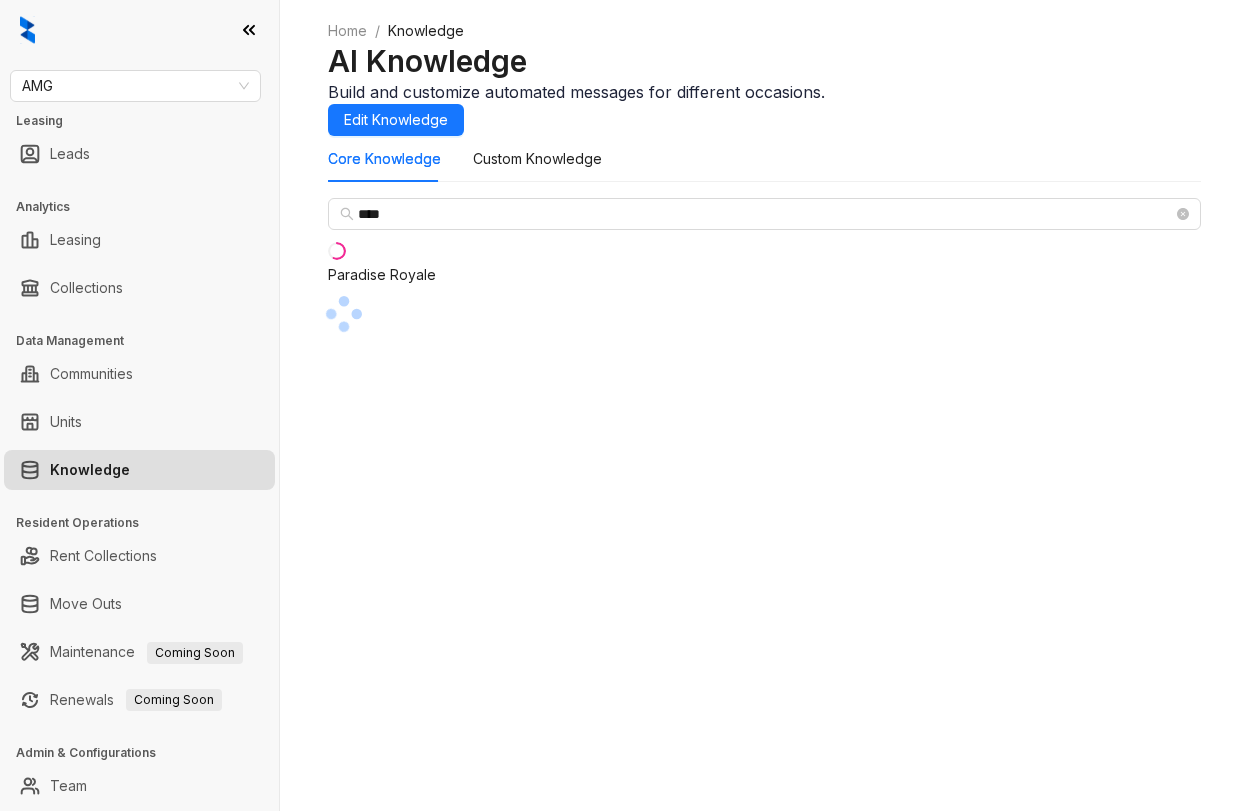 click at bounding box center [764, 314] 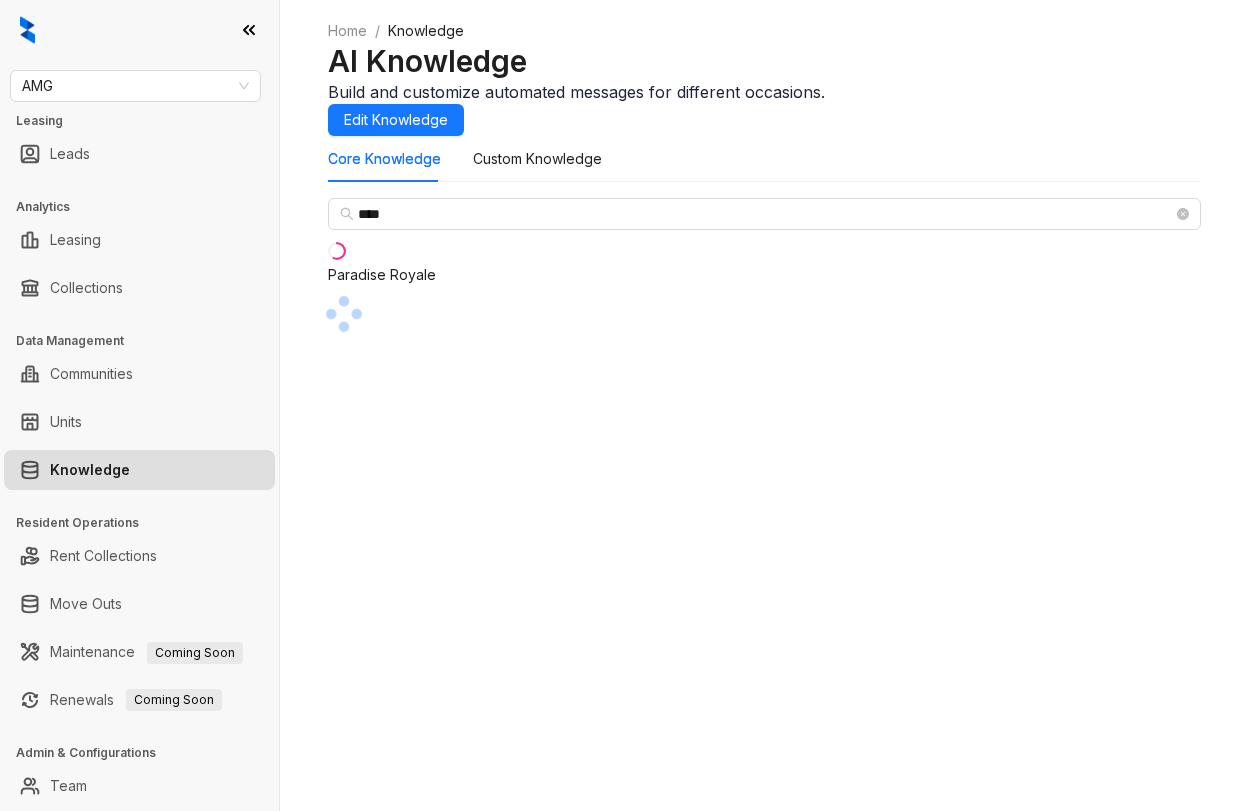 click on "**** Paradise Royale" at bounding box center [764, 248] 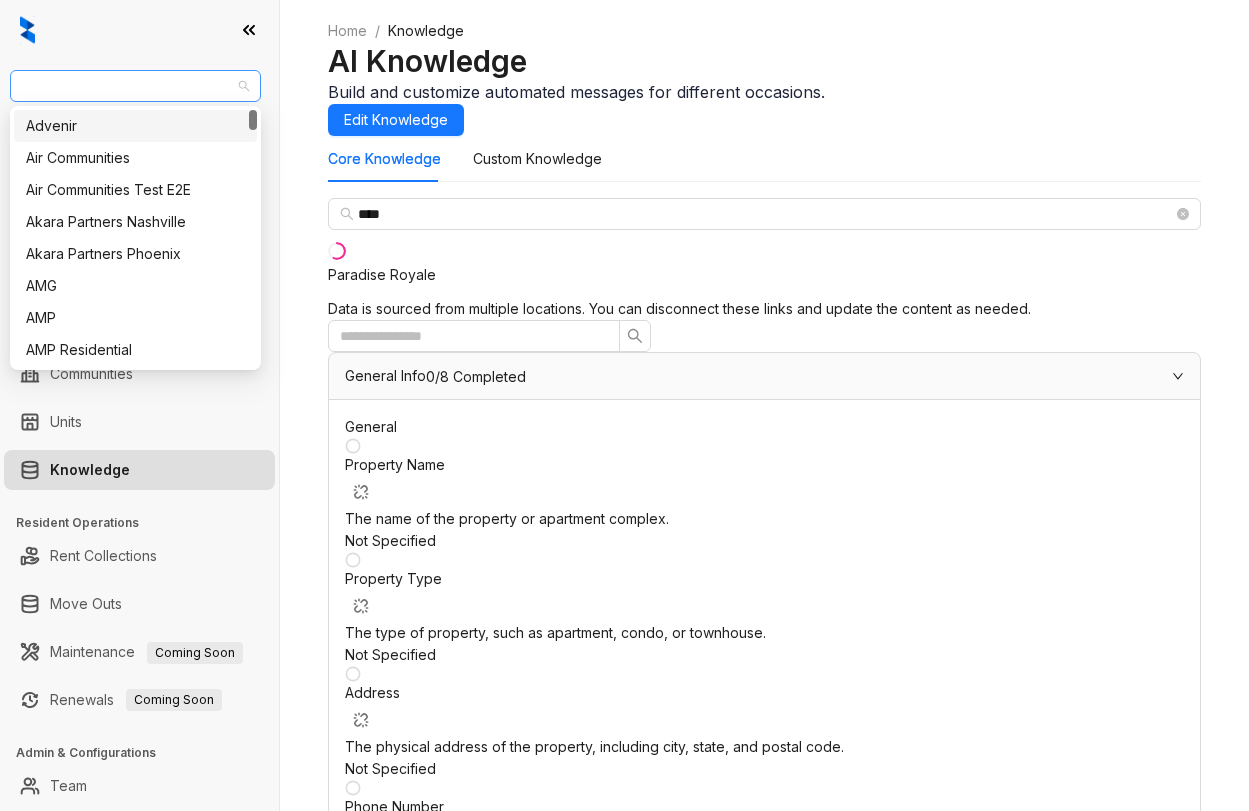 click on "AMG" at bounding box center [135, 86] 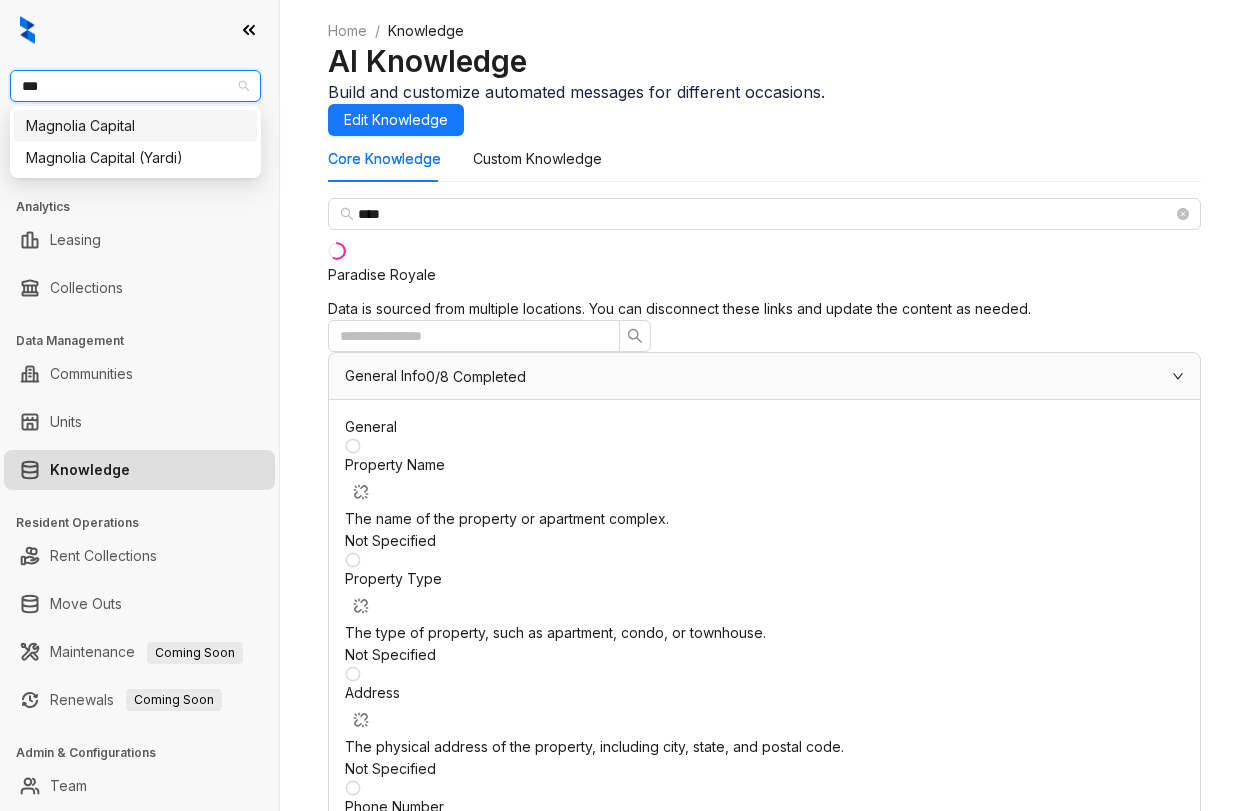 type on "****" 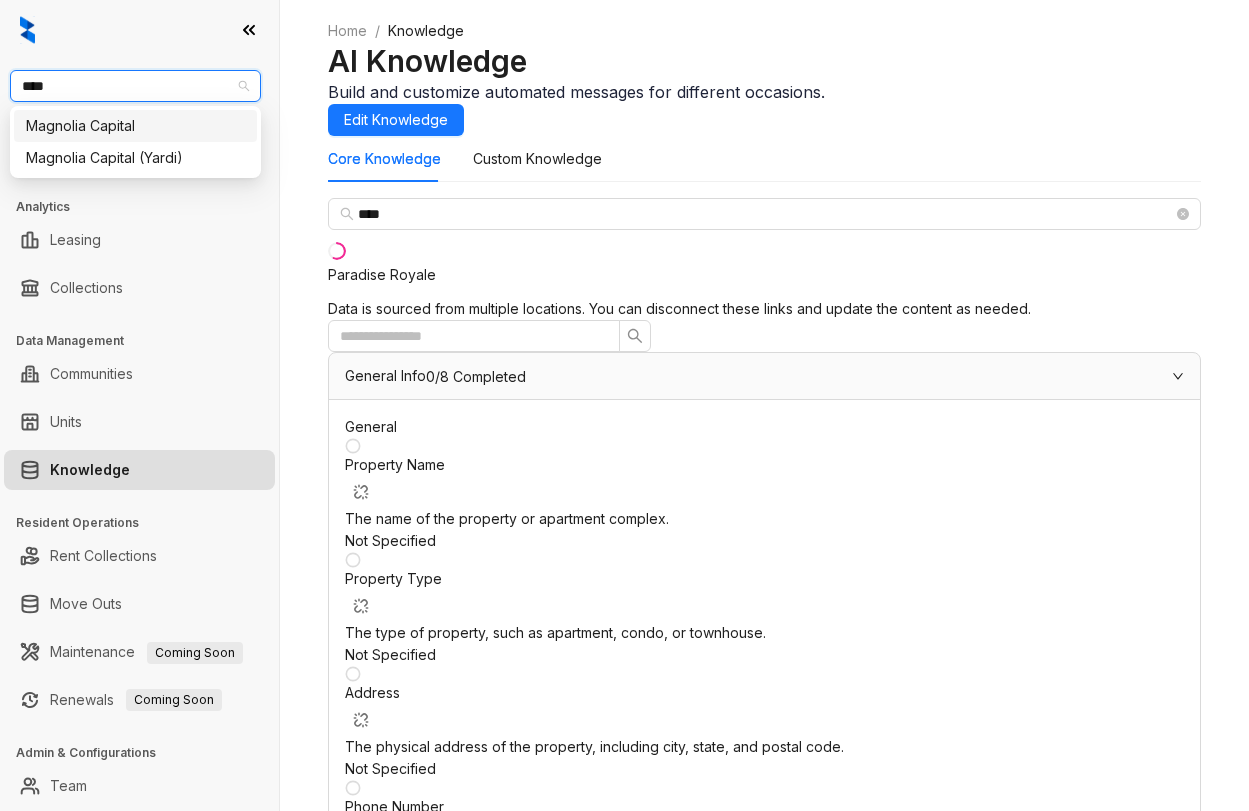click on "Magnolia Capital" at bounding box center [135, 126] 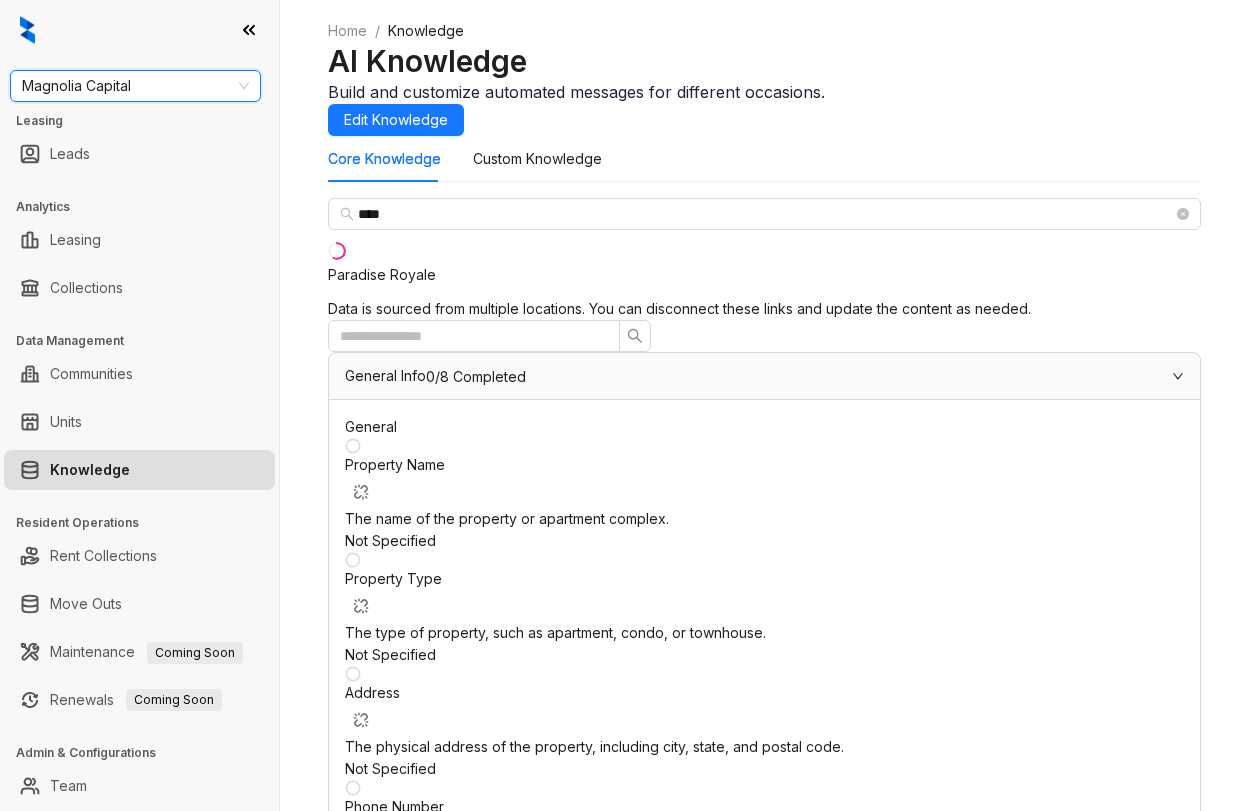 click on "Knowledge" at bounding box center (90, 470) 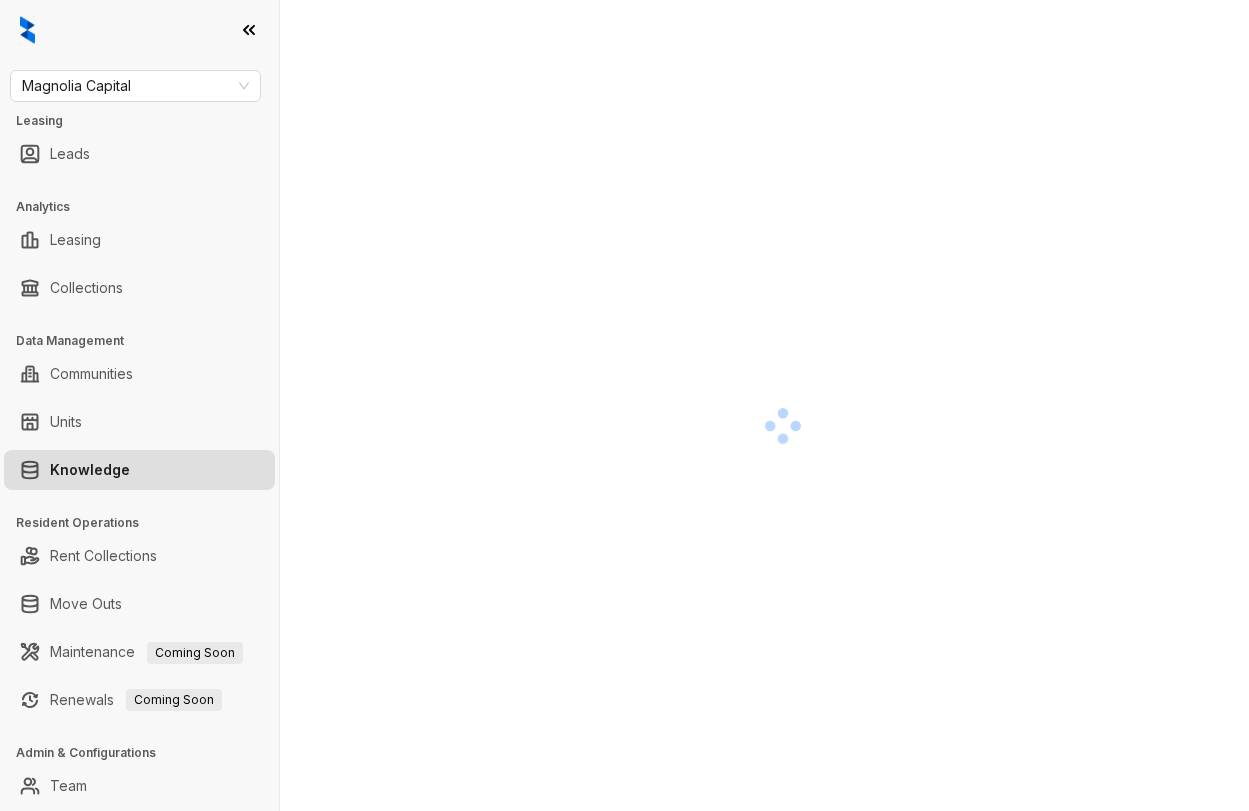 scroll, scrollTop: 0, scrollLeft: 0, axis: both 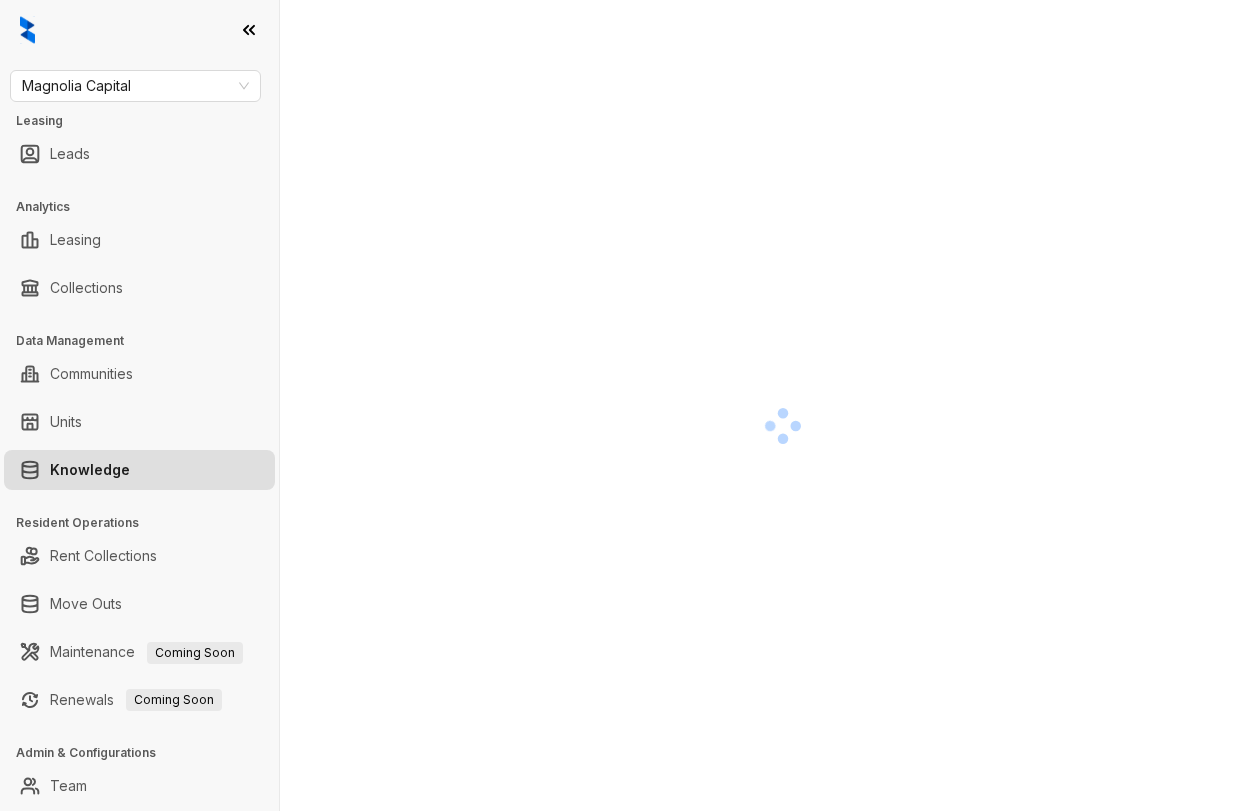click at bounding box center (139, 30) 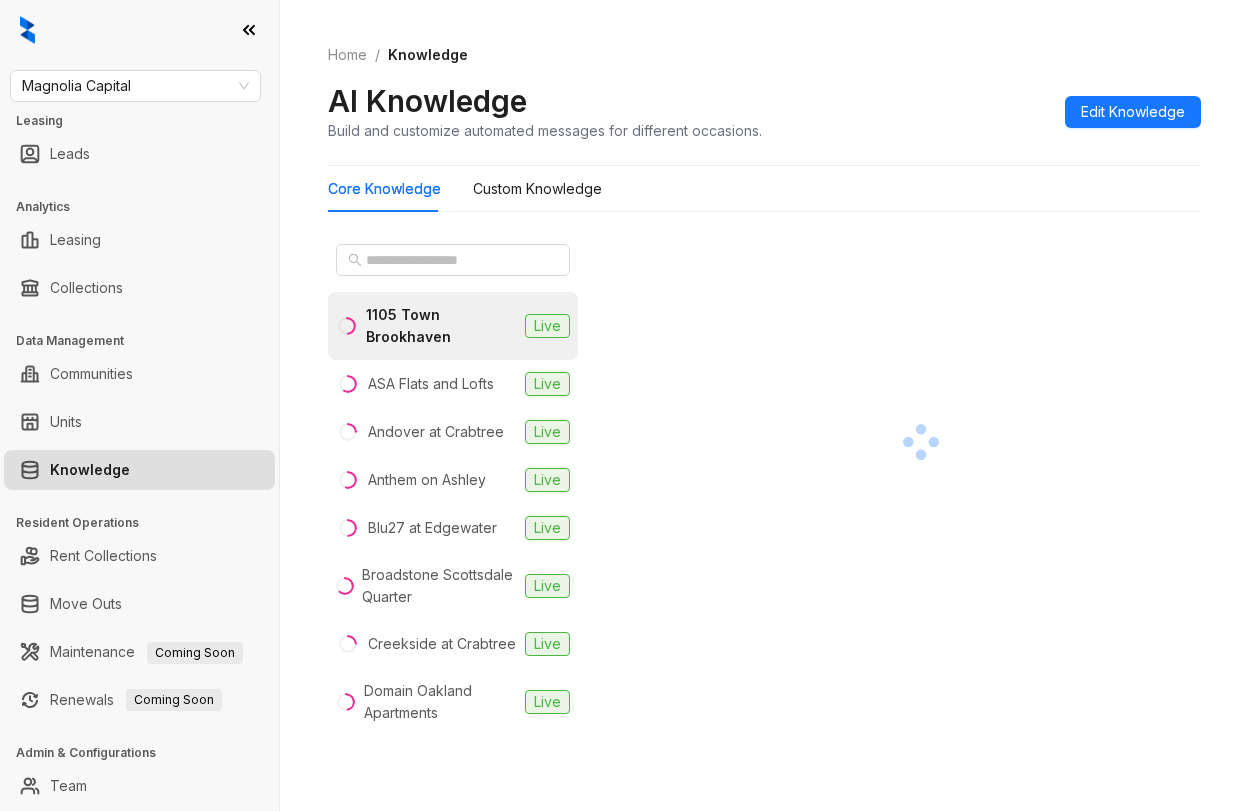 click at bounding box center [139, 30] 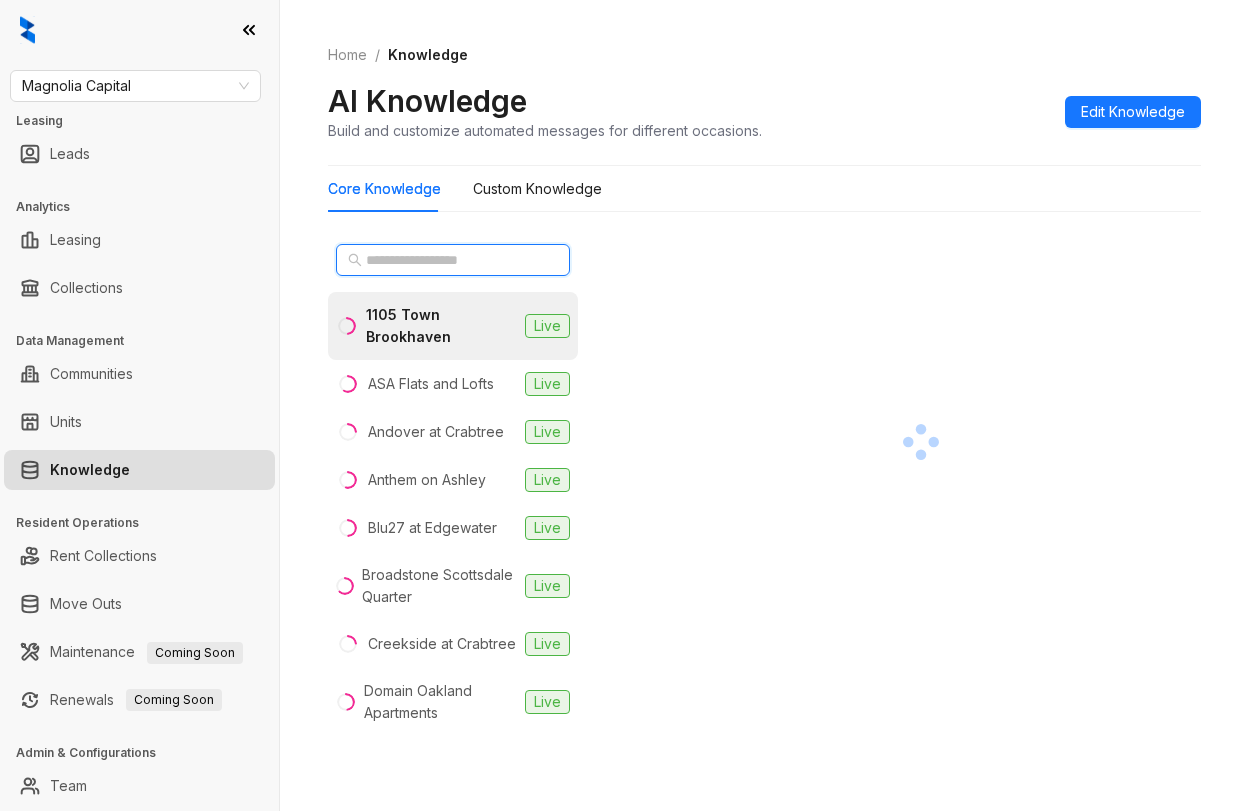 click at bounding box center [454, 260] 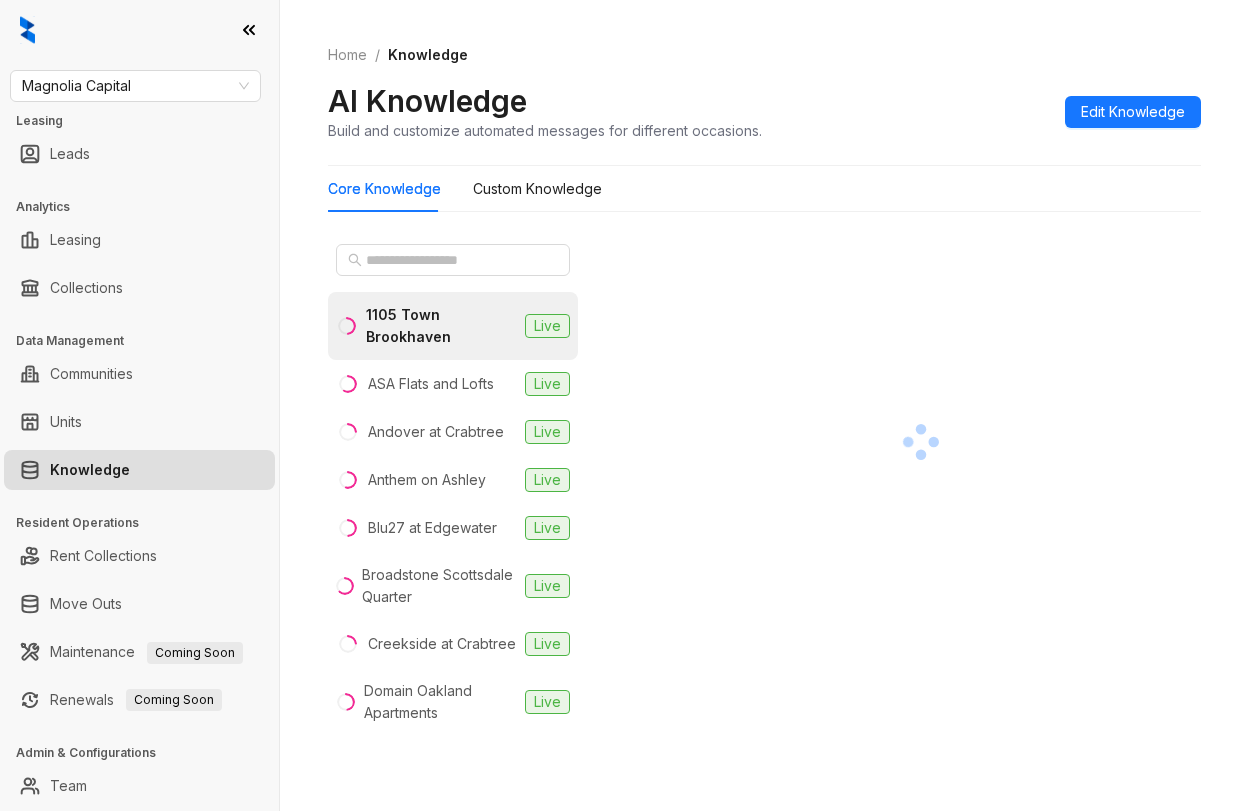 drag, startPoint x: 298, startPoint y: 149, endPoint x: 324, endPoint y: 180, distance: 40.459858 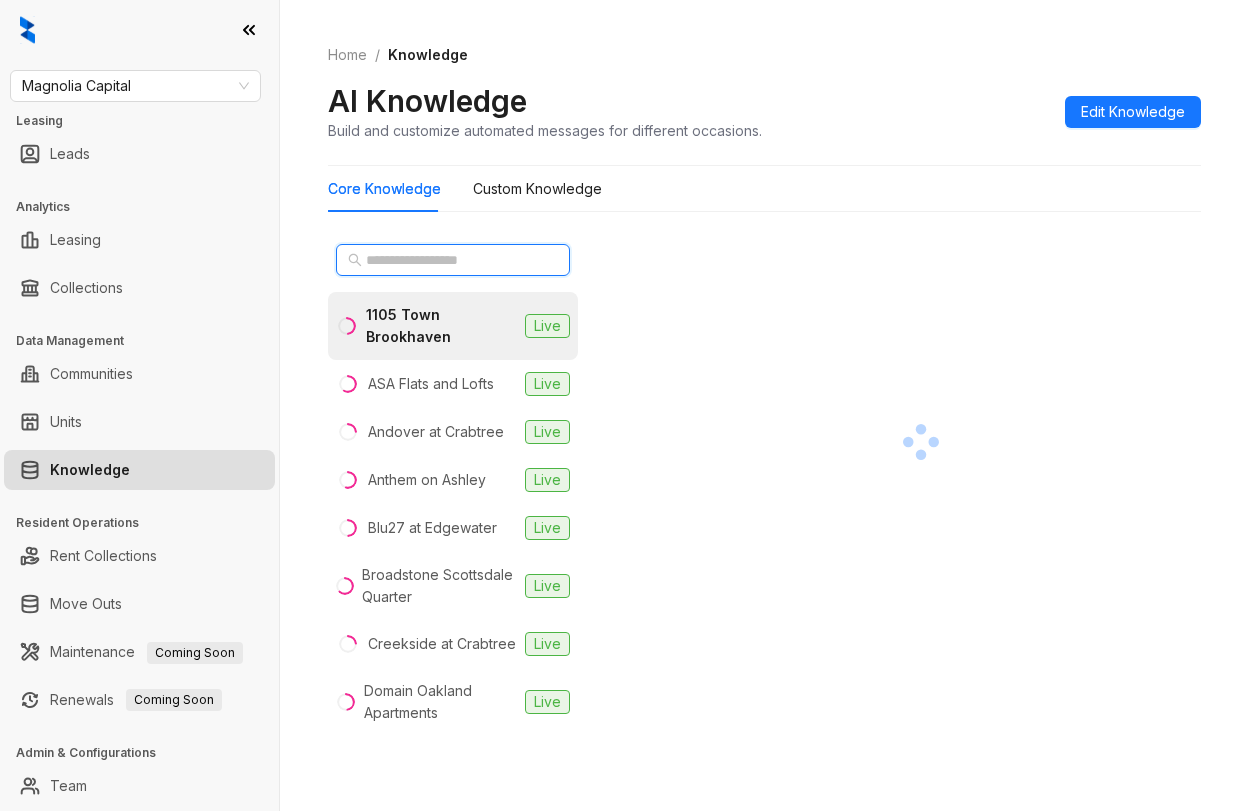 click at bounding box center [454, 260] 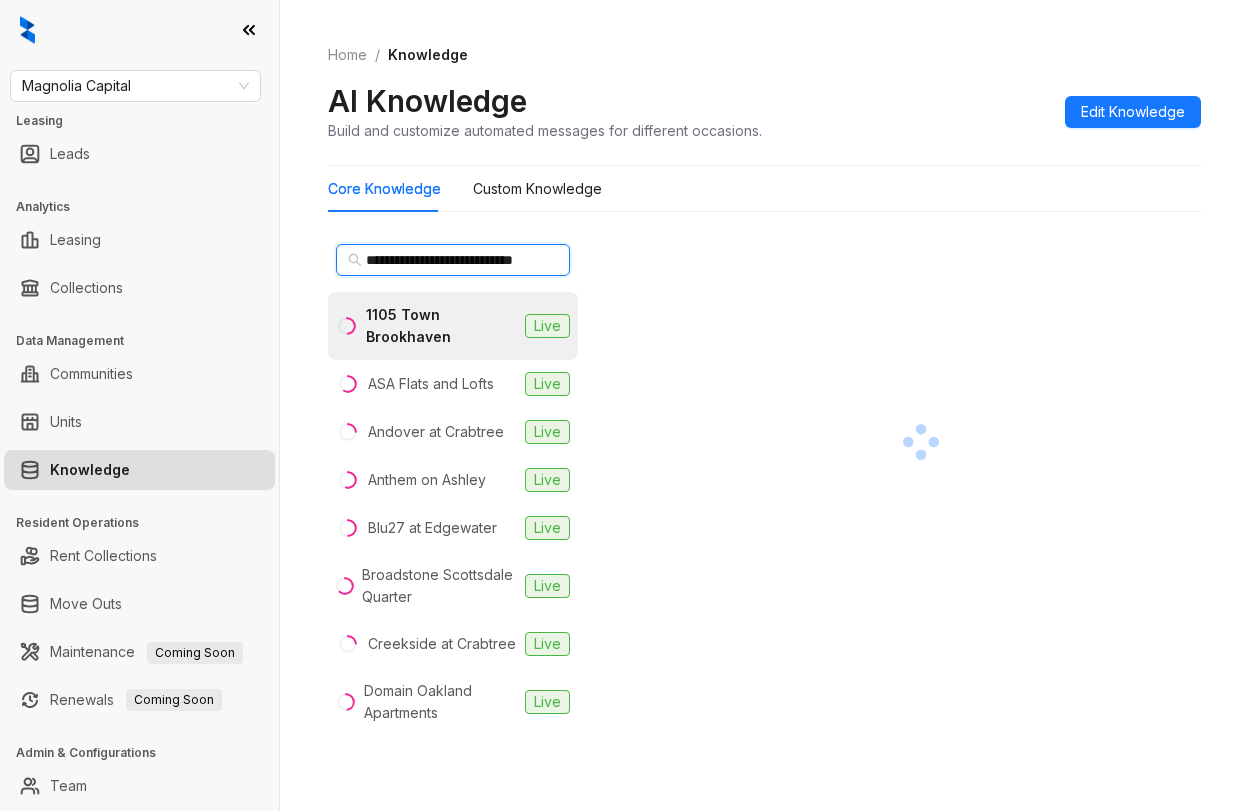 scroll, scrollTop: 0, scrollLeft: 27, axis: horizontal 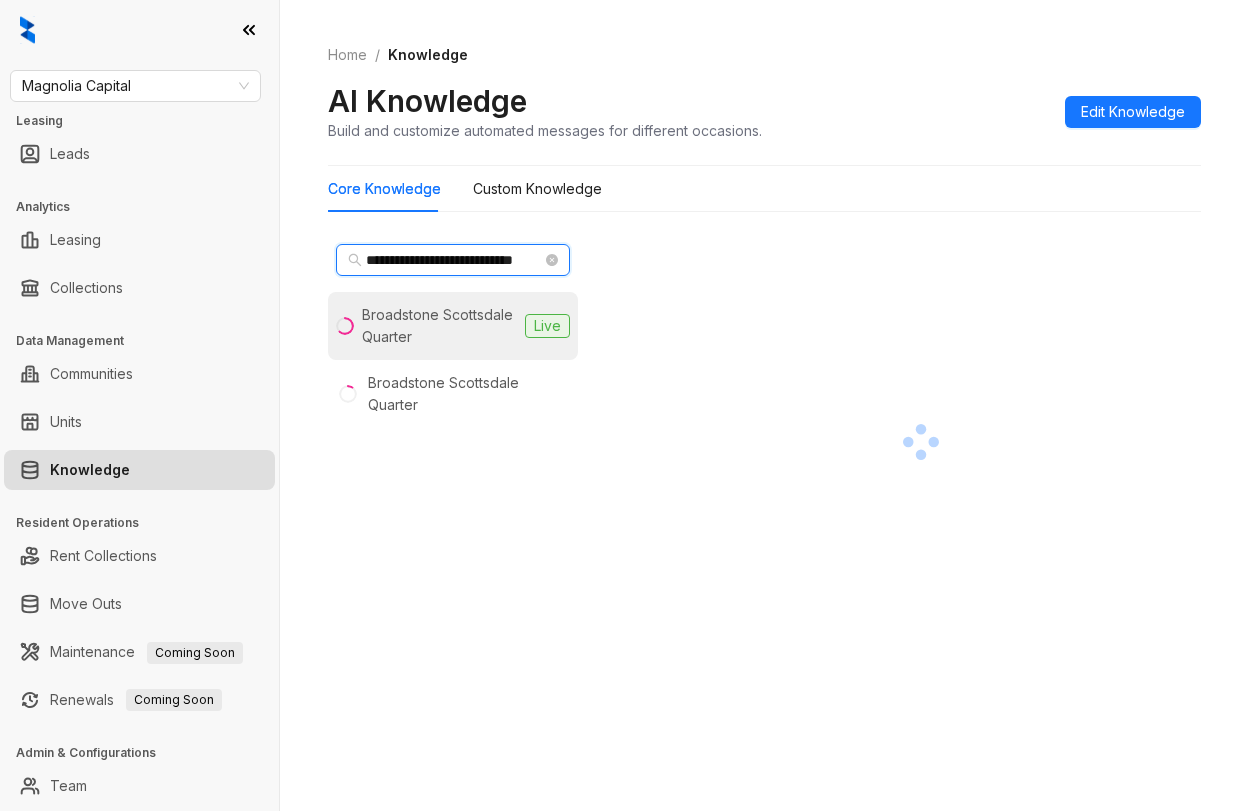 type on "**********" 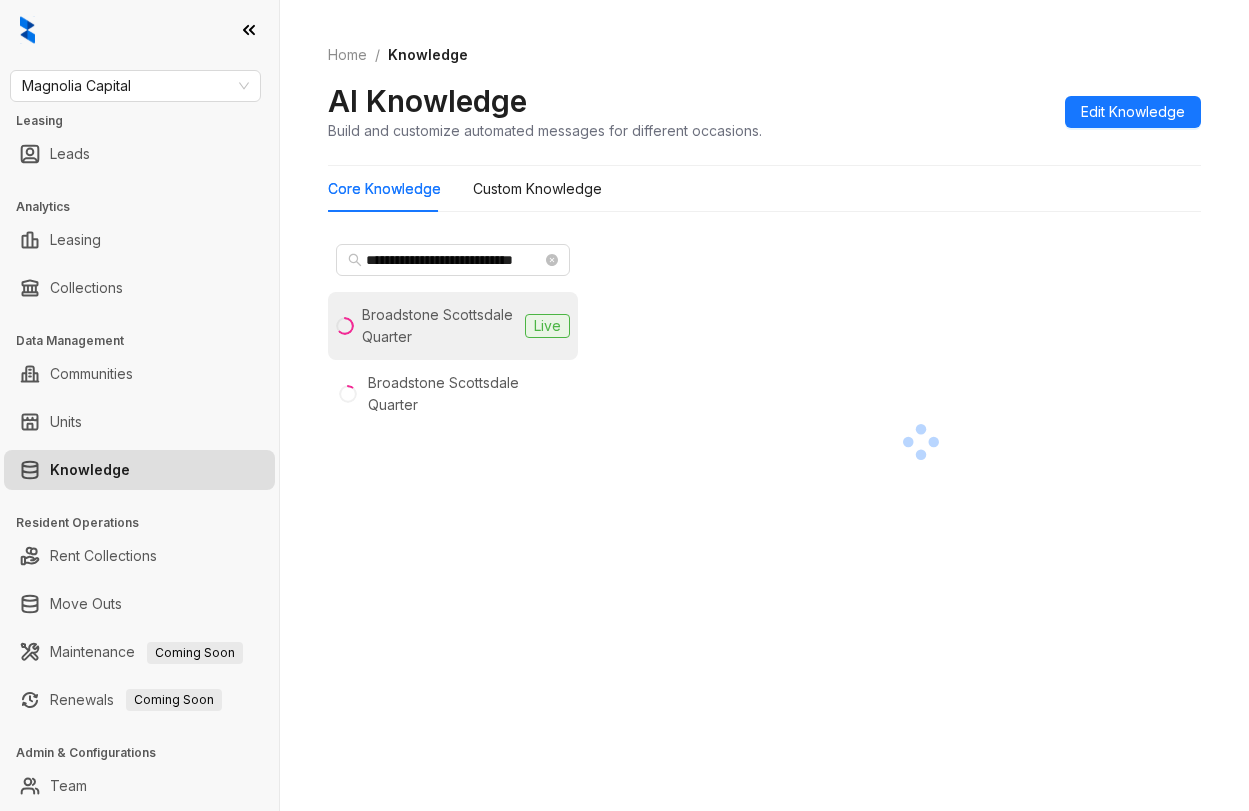 scroll, scrollTop: 0, scrollLeft: 0, axis: both 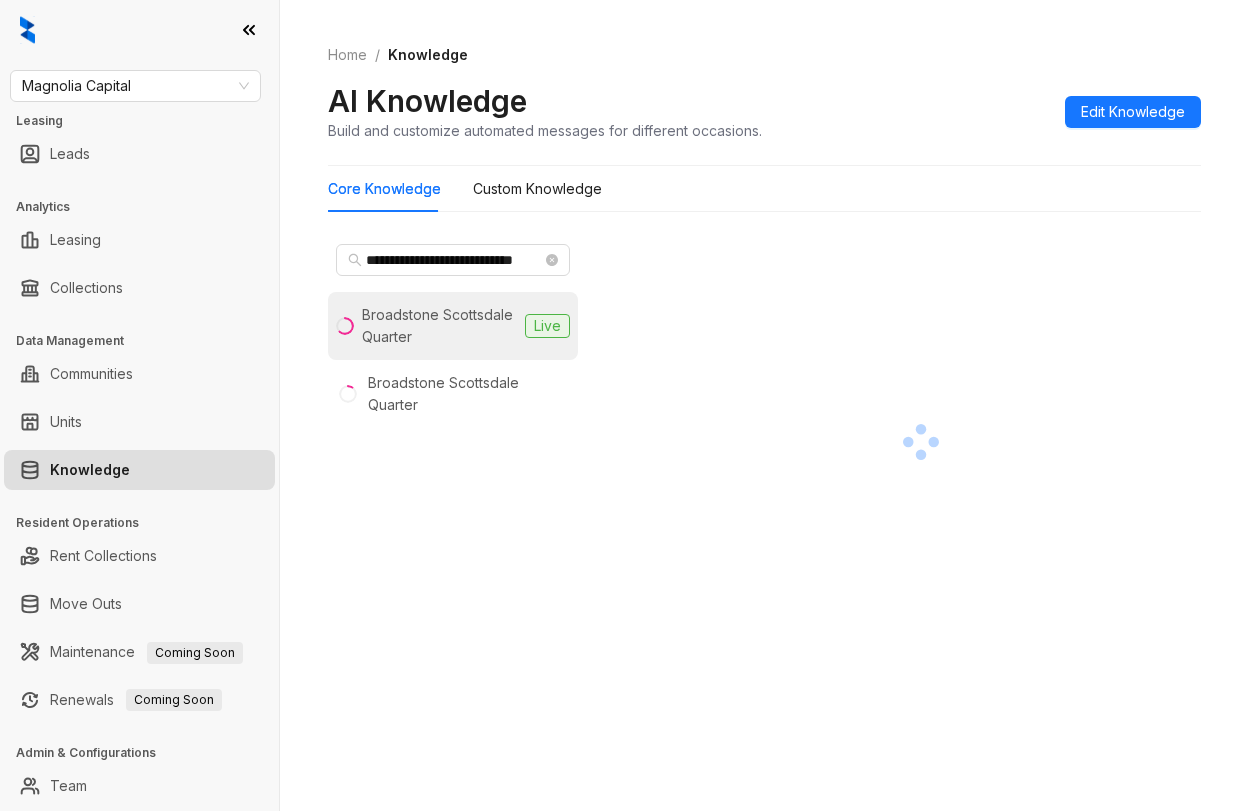 click on "Broadstone Scottsdale Quarter" at bounding box center (439, 326) 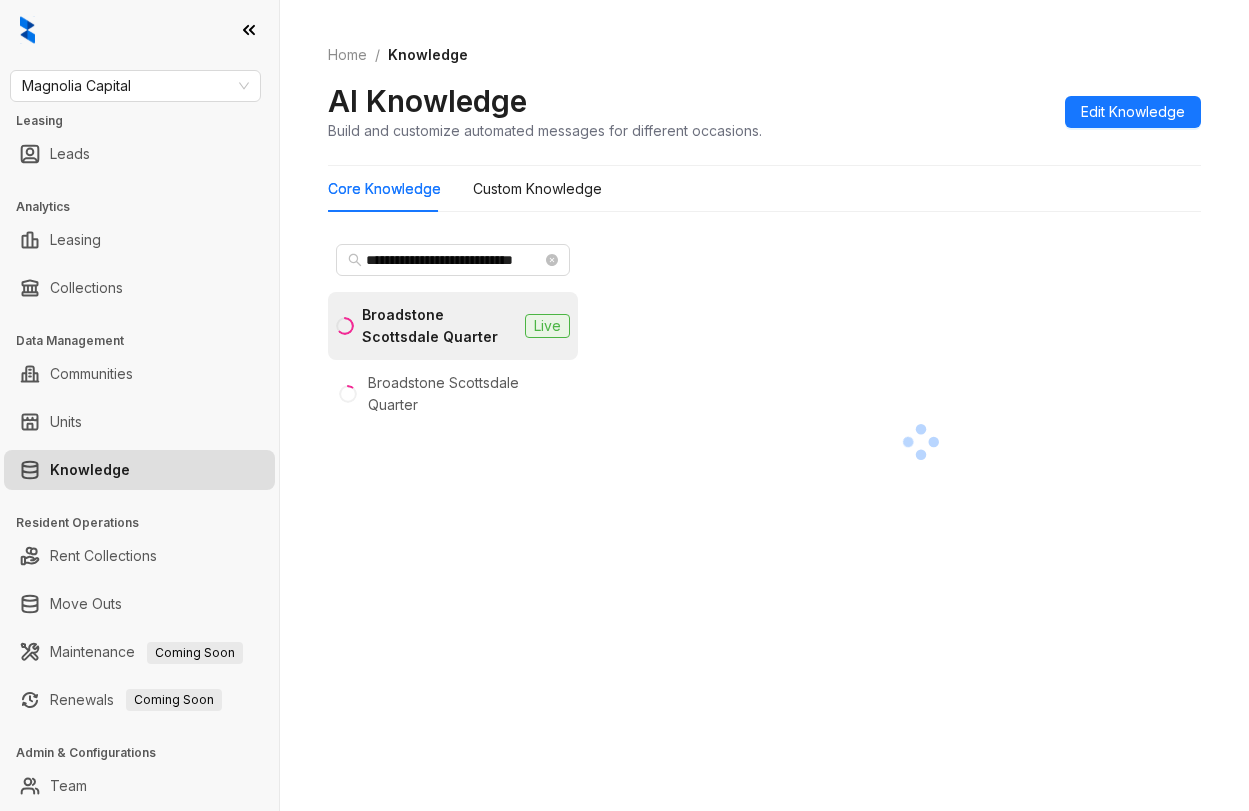 click on "Broadstone Scottsdale Quarter" at bounding box center [439, 326] 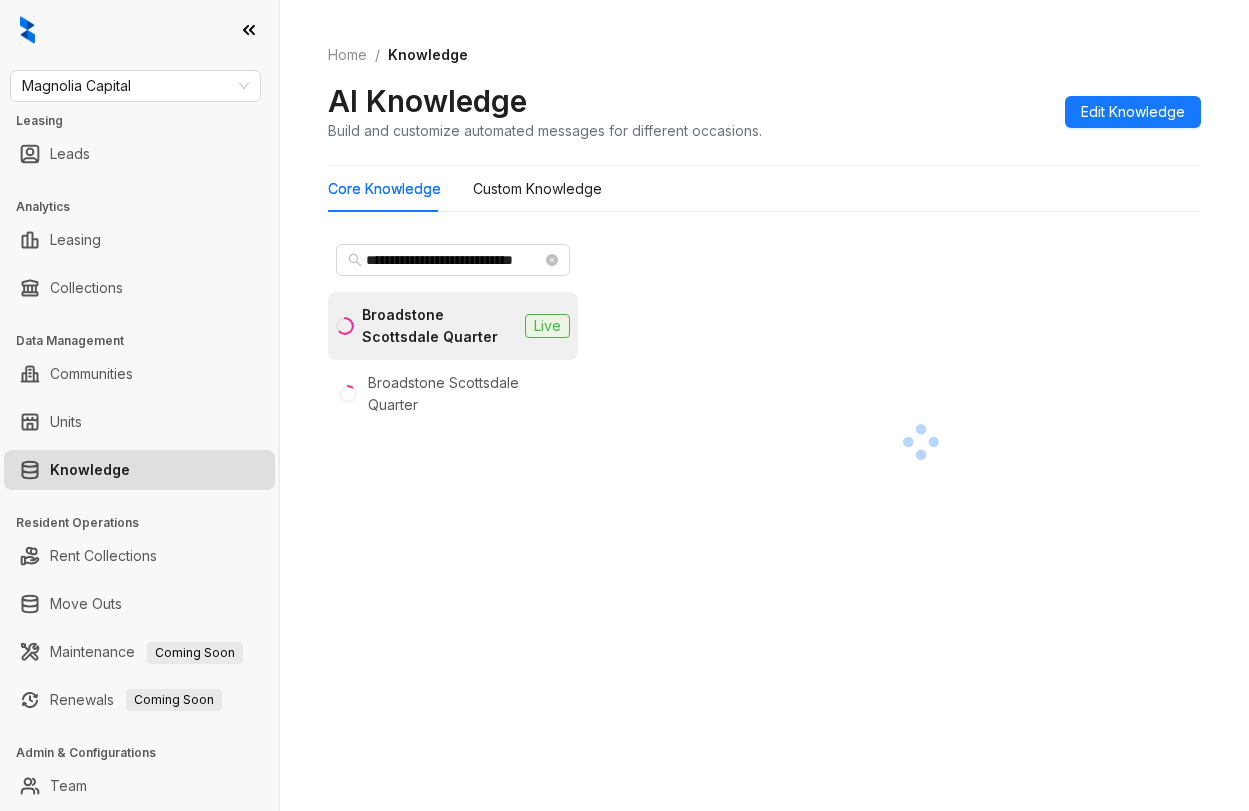 click at bounding box center (139, 30) 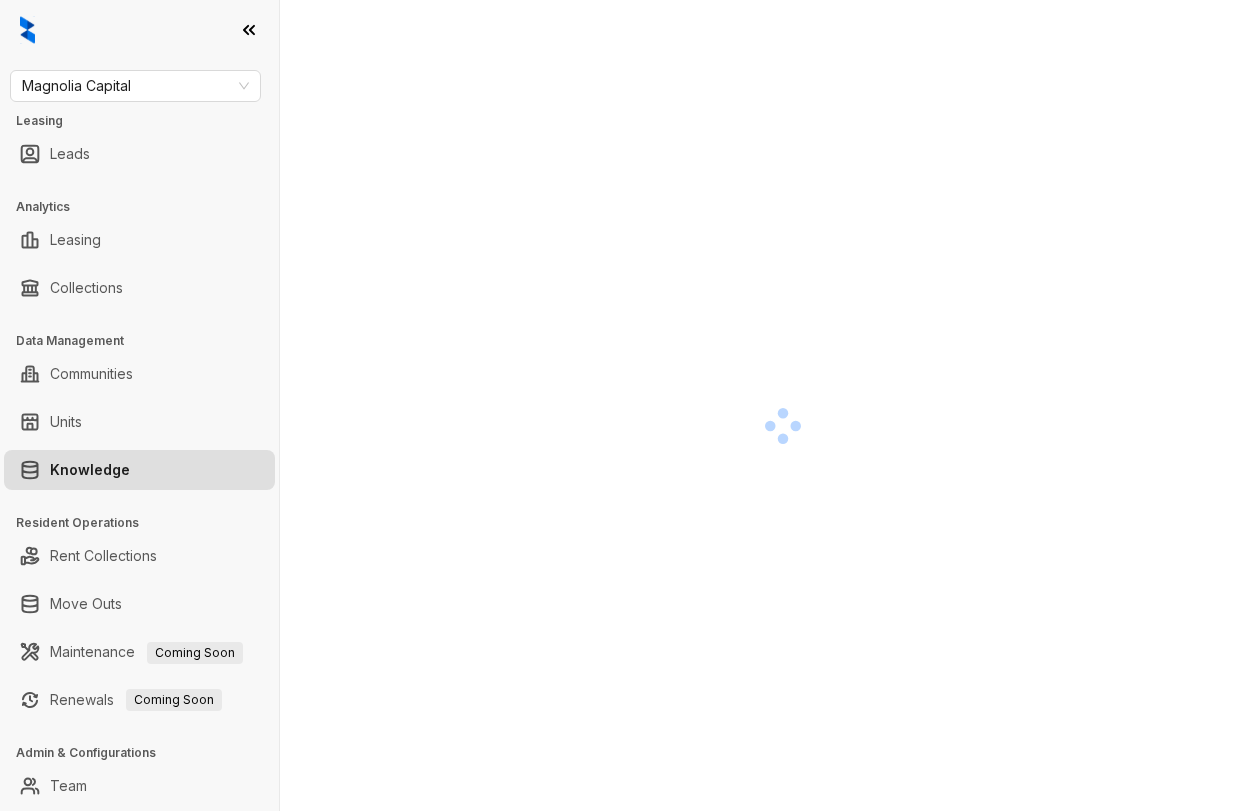 scroll, scrollTop: 0, scrollLeft: 0, axis: both 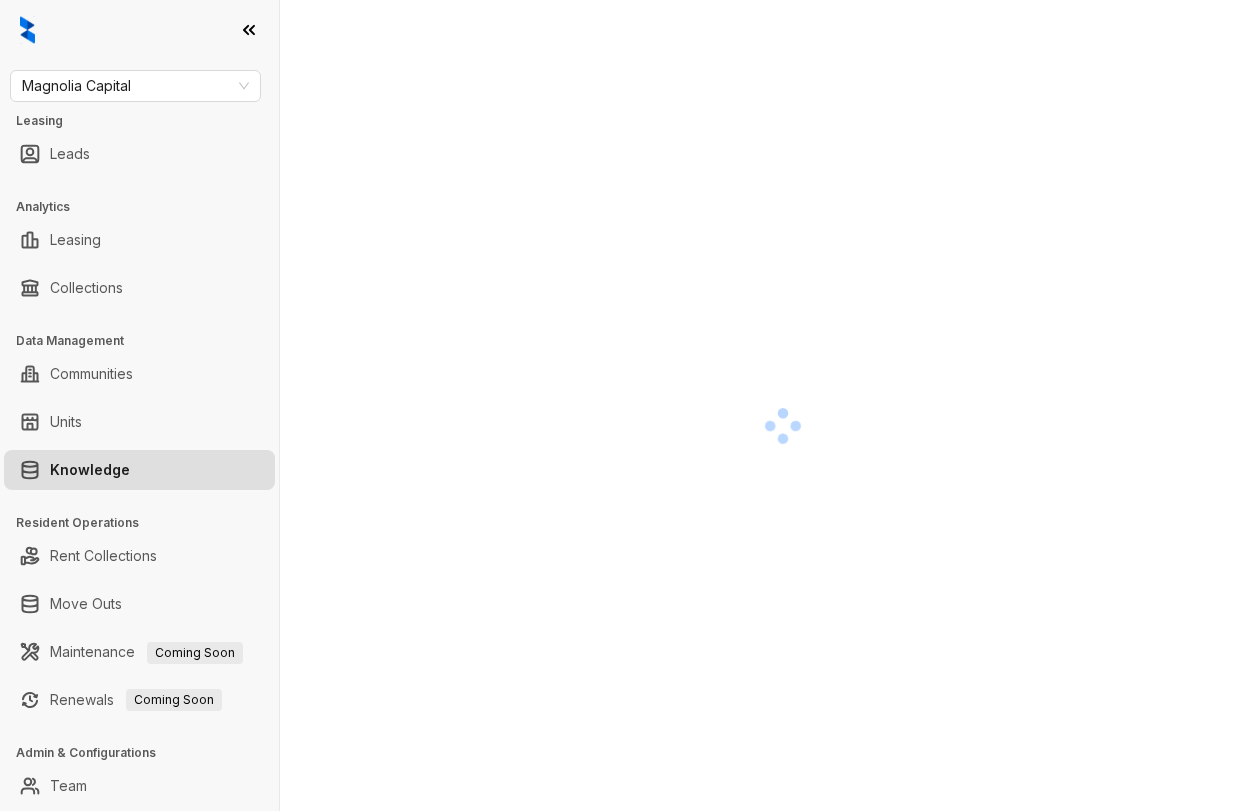 click at bounding box center (764, 405) 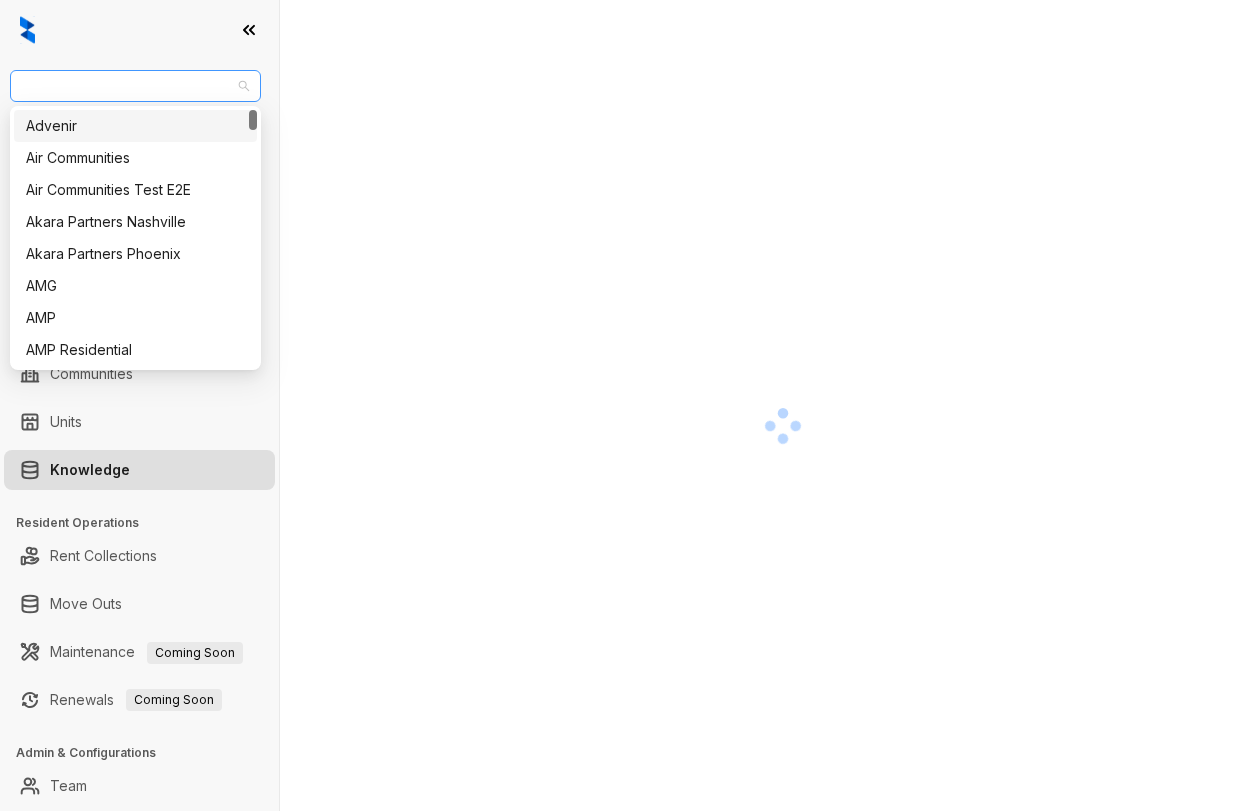 click on "Magnolia Capital" at bounding box center (135, 86) 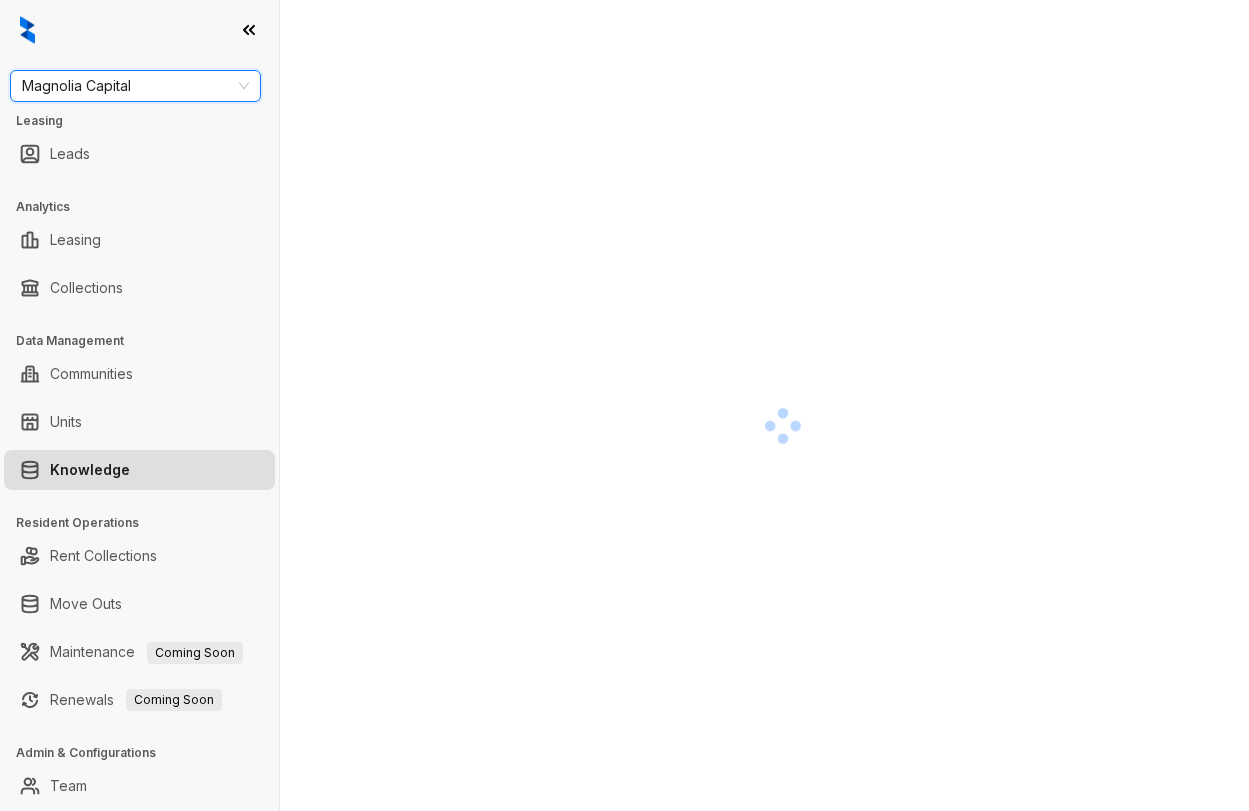 click at bounding box center (782, 425) 